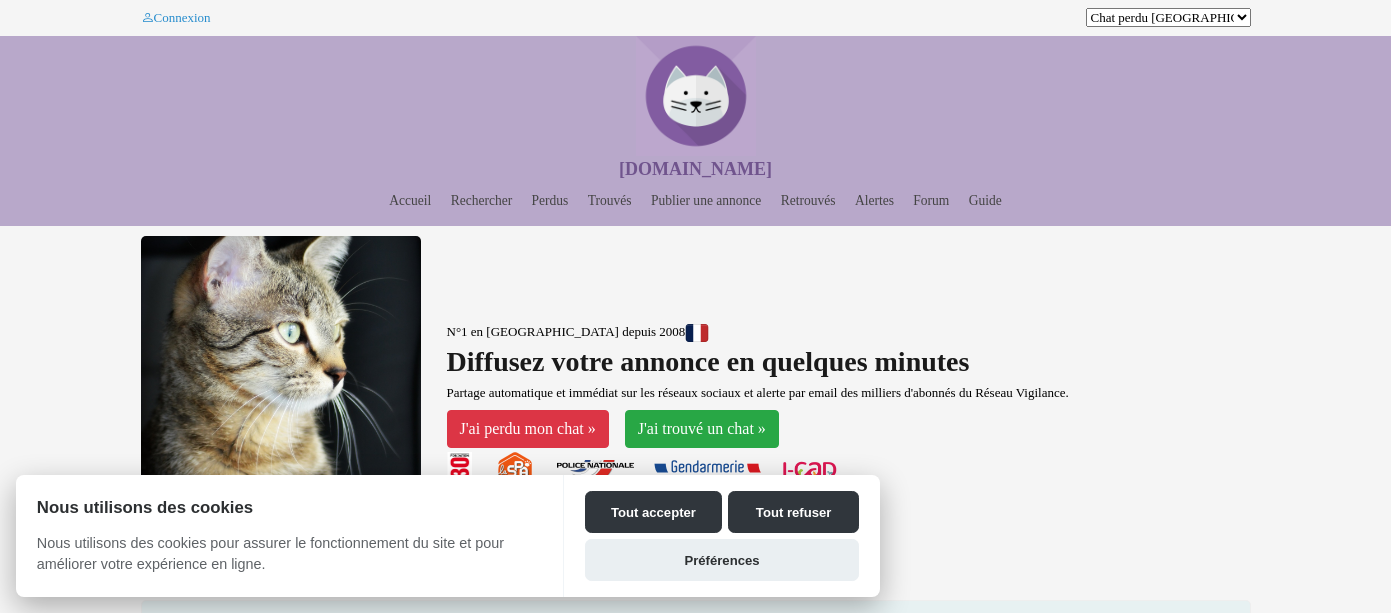 scroll, scrollTop: 235, scrollLeft: 0, axis: vertical 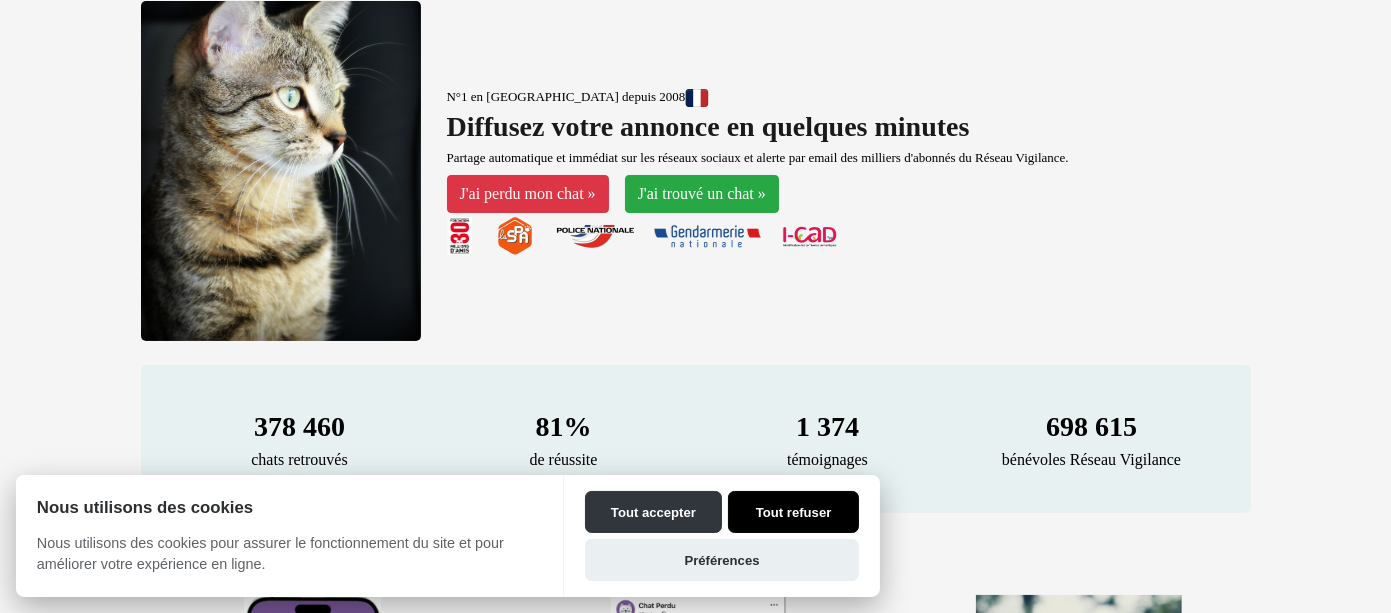click on "Tout refuser" at bounding box center [793, 512] 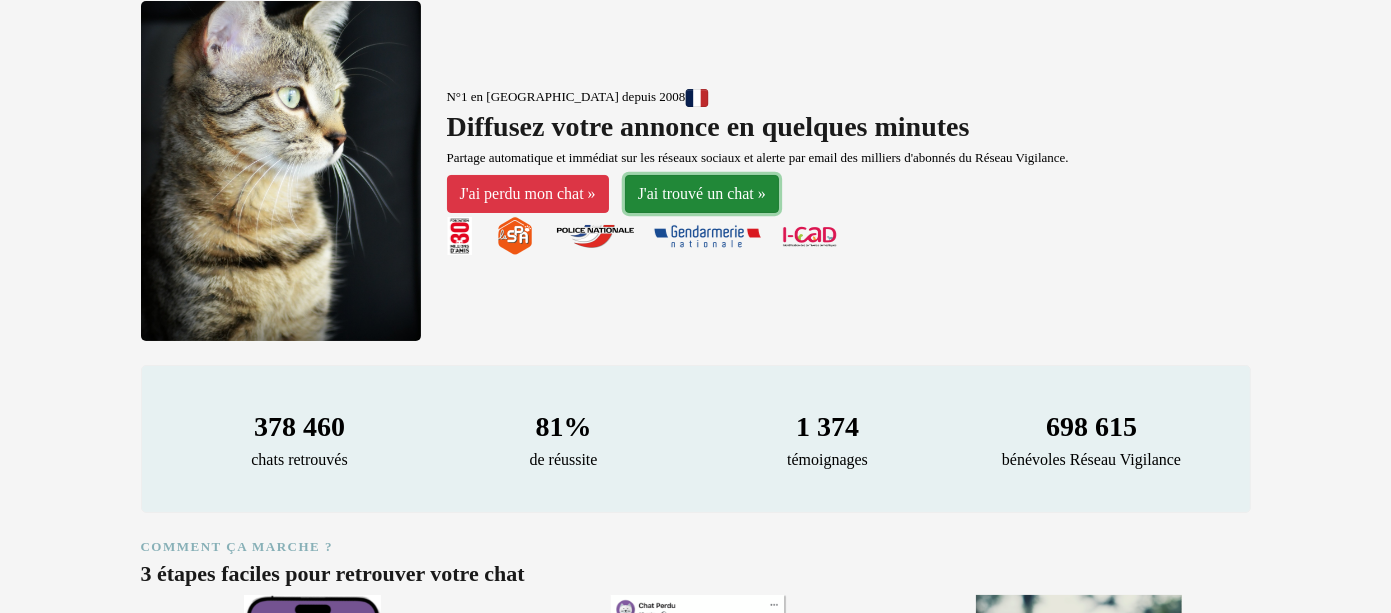 click on "J'ai trouvé un chat »" at bounding box center [702, 194] 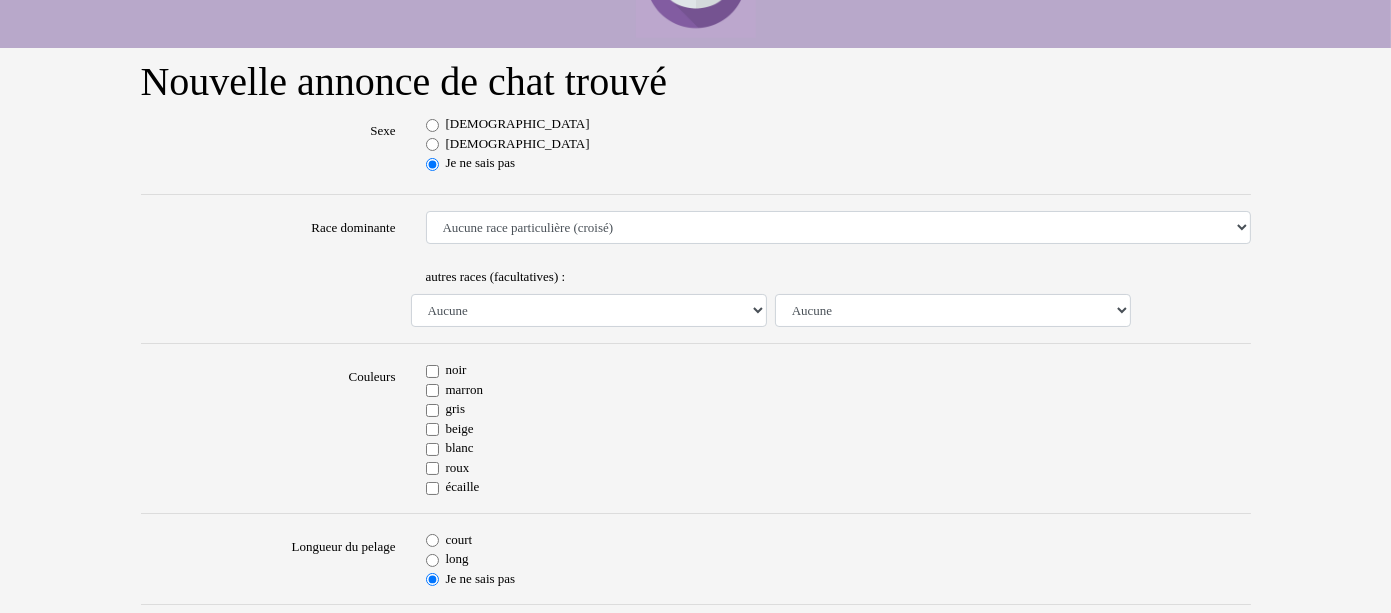 scroll, scrollTop: 99, scrollLeft: 0, axis: vertical 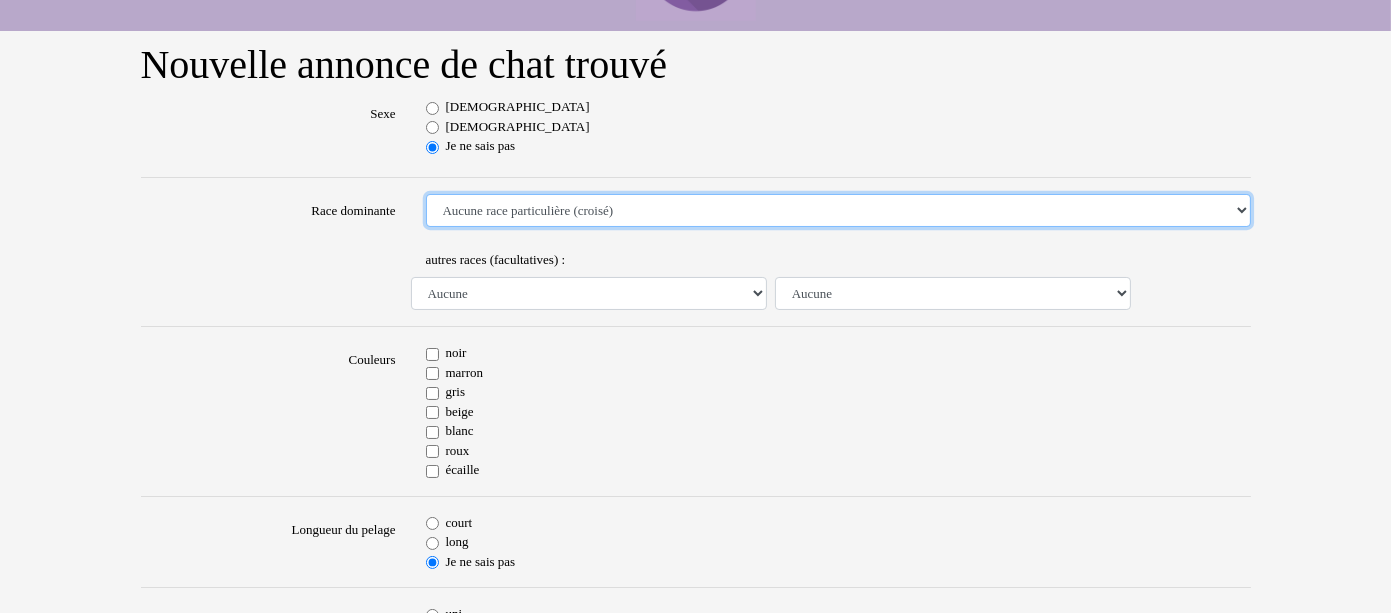click on "Aucune race particulière (croisé)
Abyssin Américain à poil dur American Bobtail American Shorthair Angora Turc Balinais Bengal Bleu Russe Bombay British Shorthair Burmese Chartreux Chat de gouttière Chat des bois Norvégiens Chat du Sri Lanka Chat sacré de Birmanie Commun Cornish rex Devon rex Européen Exotic Shorthair Himalayan Korat Maine Coon Mandarin Norvégien Ocicat Oriental Persan Ragdoll Rex Selkirk Scottish Fold Siamois Sibérien Somali Sphynx" at bounding box center [838, 211] 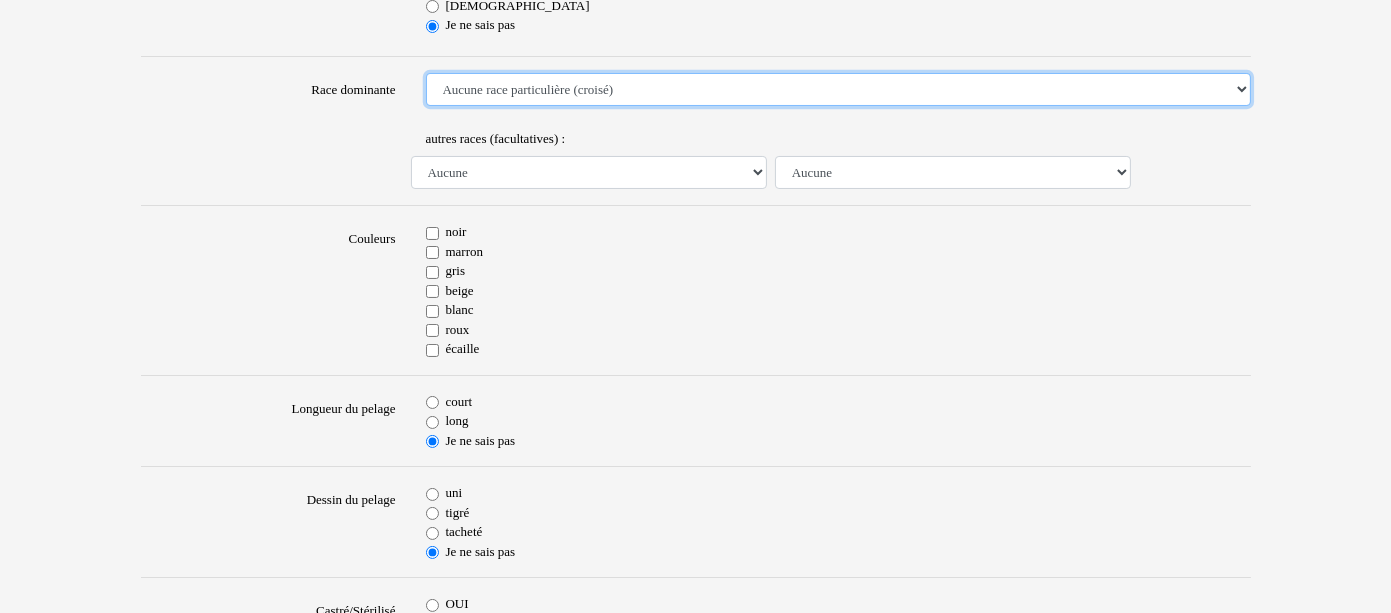 scroll, scrollTop: 220, scrollLeft: 0, axis: vertical 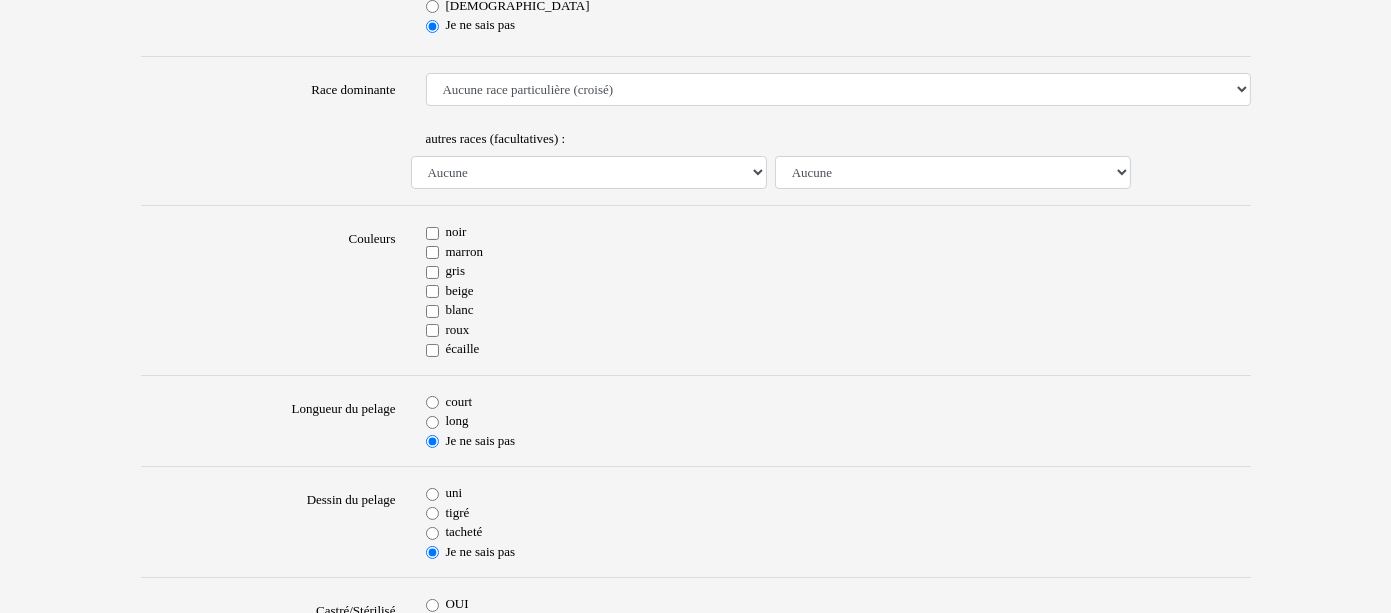 click on "gris" at bounding box center [432, 272] 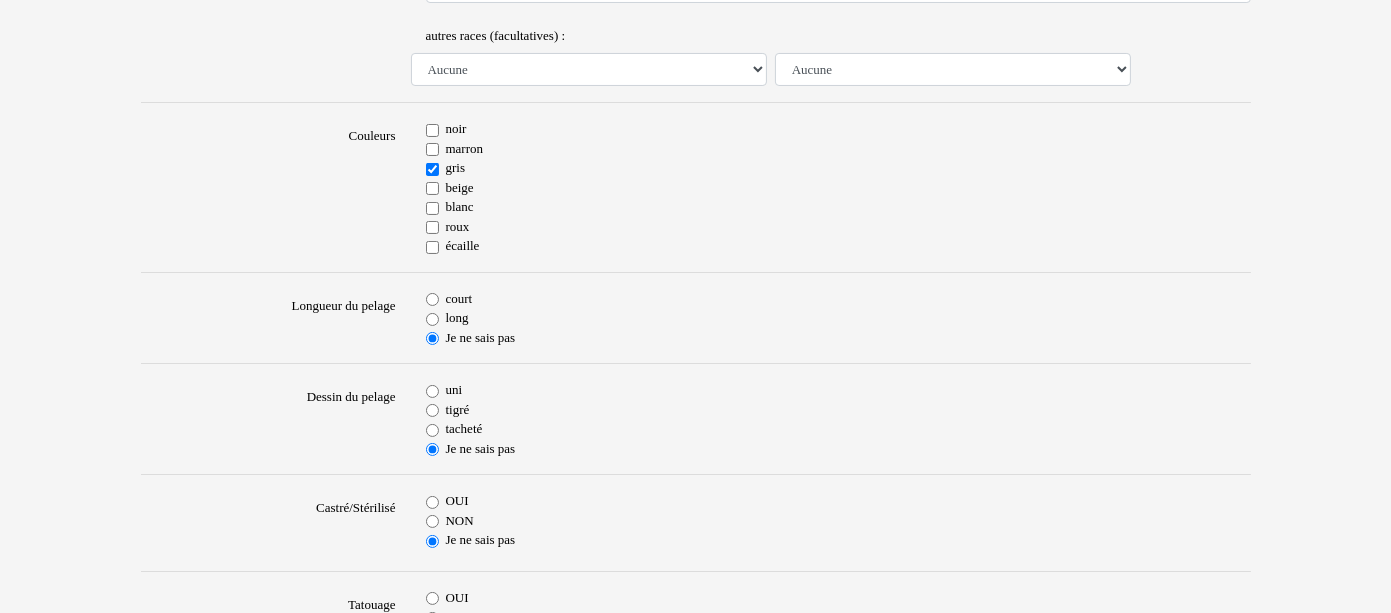 scroll, scrollTop: 328, scrollLeft: 0, axis: vertical 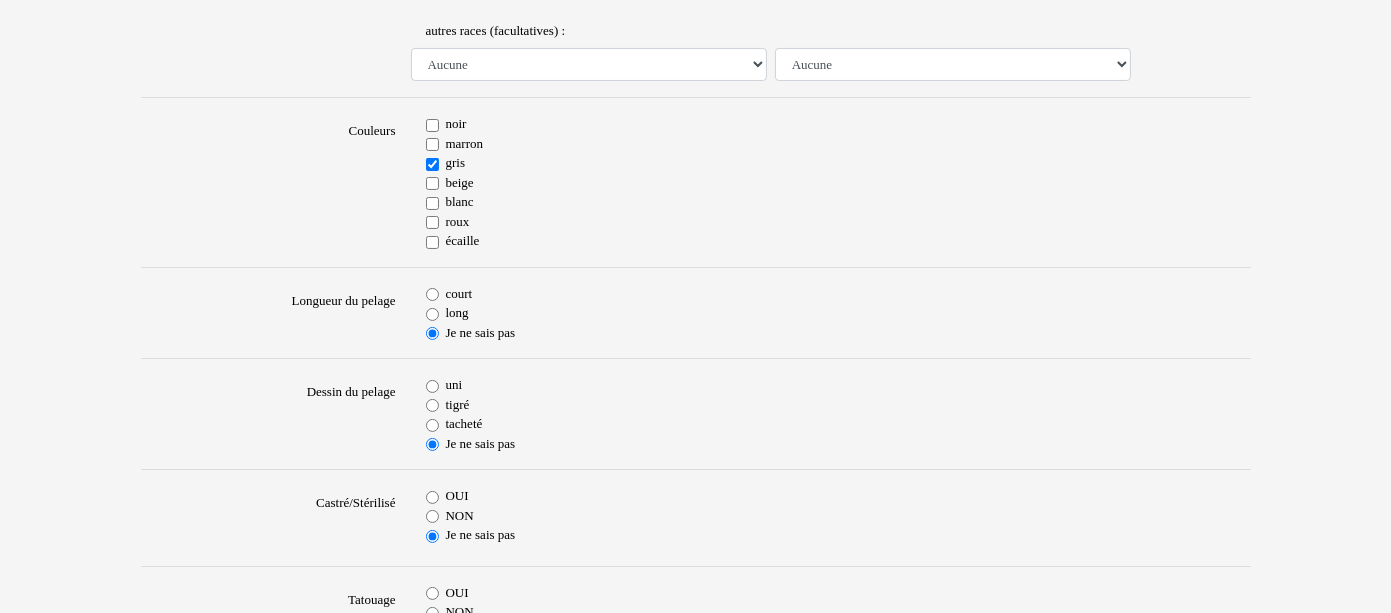 click on "court" at bounding box center (432, 294) 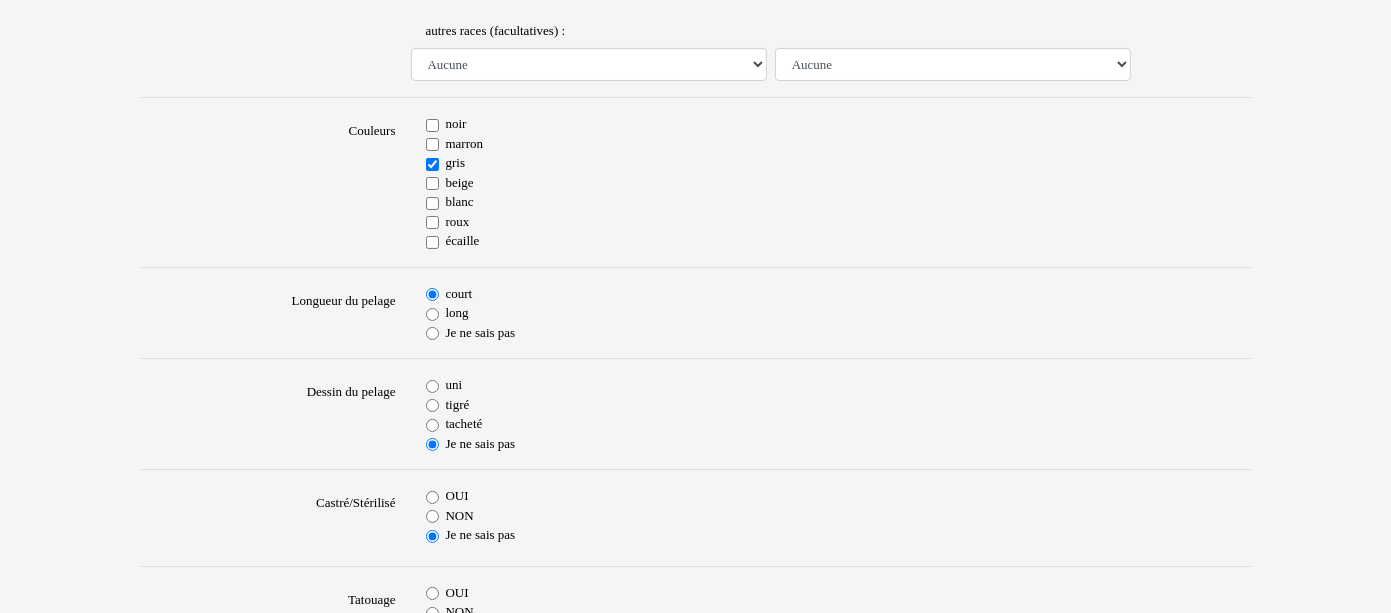 scroll, scrollTop: 433, scrollLeft: 0, axis: vertical 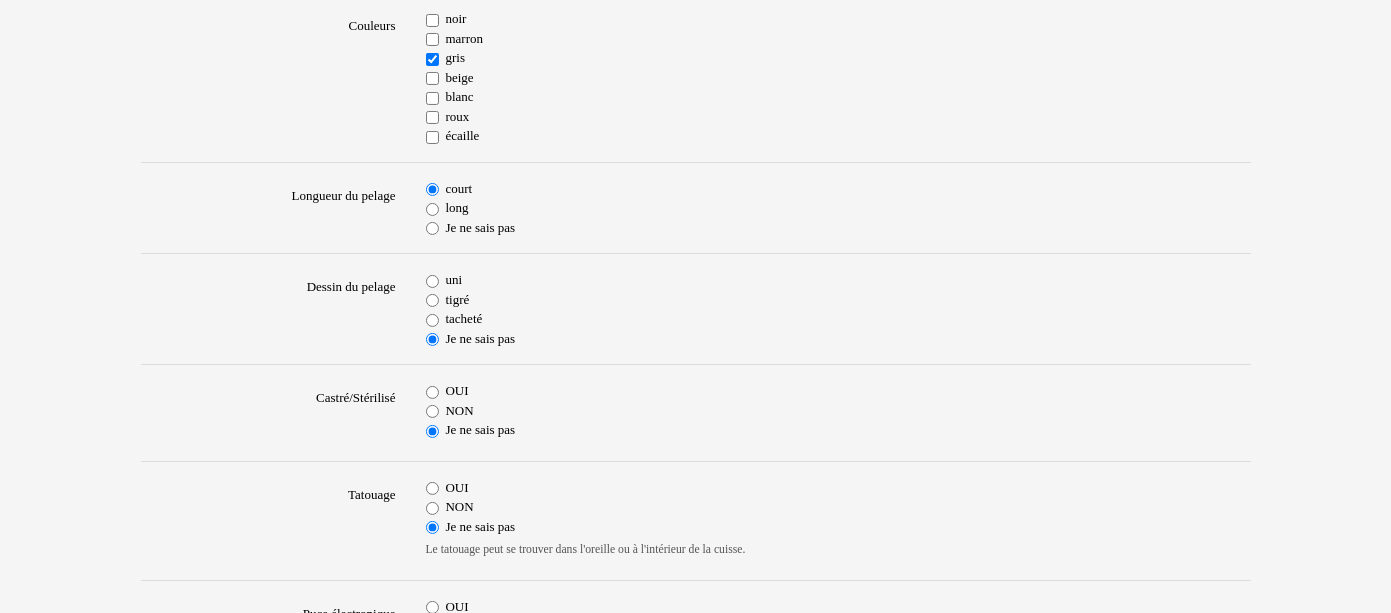 click on "tigré" at bounding box center [432, 300] 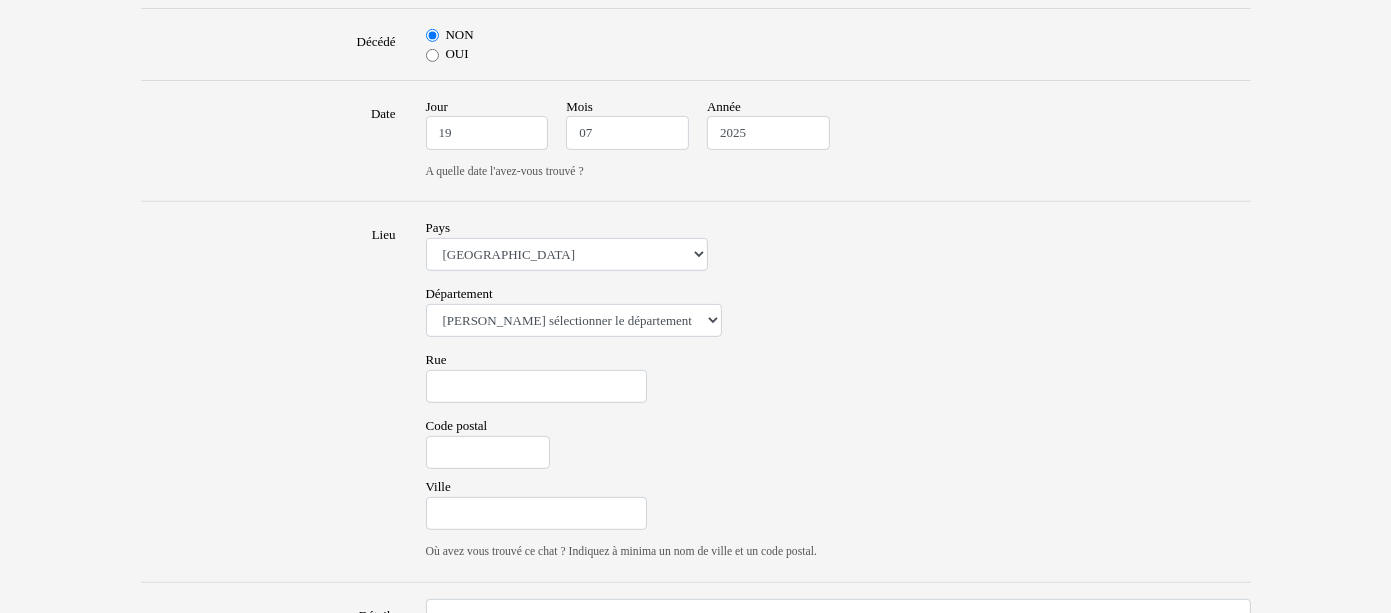 scroll, scrollTop: 1127, scrollLeft: 0, axis: vertical 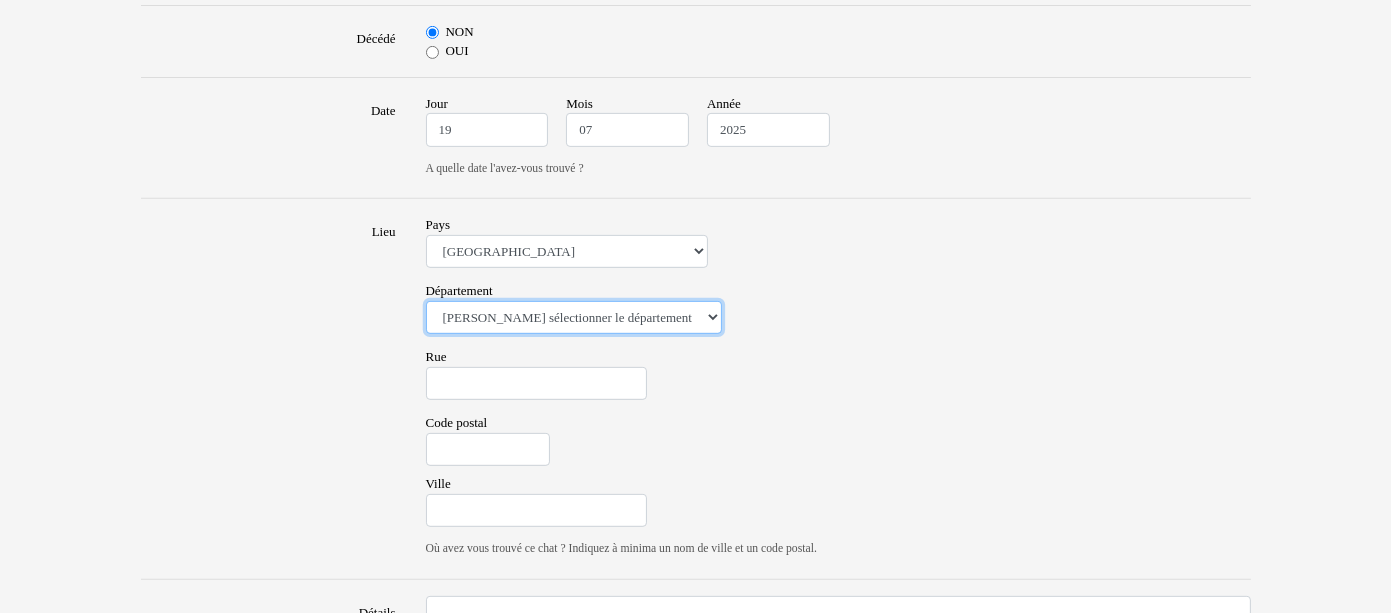 click on "Veuillez sélectionner le département 01 - Ain 02 - Aisne 03 - Allier 04 - Alpes de Hautes-Provence 05 - Hautes-Alpes 06 - Alpes-Maritimes 07 - Ardèche 08 - Ardennes 09 - Ariege 10 - Aube 11 - Aude 12 - Aveyron 13 - Bouches-Du-Rhône 14 - Calvados 15 - Cantal 16 - Charente 17 - Charente-Maritime 18 - Cher 19 - Correze 20 - Corse 21 - Cote-d'Or 22 - Côtes d'Armor 23 - Creuse 24 - Dordogne 25 - Doubs 26 - Drôme 27 - Eure 28 - Eure-et-Loir 29 - Finistere 30 - Gard 31 - Haute-Garonne 32 - Gers 33 - Gironde 34 - Hérault 35 - Ille-et-Vilaine 36 - Indre 37 - Indre-et-Loire 38 - Isère 39 - Jura 40 - Landes 41 - Loir-et-Cher 42 - Loire 43 - Haute-Loire 44 - Loire-Atlantique 45 - Loiret 46 - Lot 47 - Lot-et-Garonne 48 - Lozère 49 - Maine-et-Loire 50 - Manche 51 - Marne 52 - Haute-Marne 53 - Mayenne 54 - Meurthe-et-Moselle 55 - Meuse 56 - Morbihan 57 - Moselle 58 - Nièvre 59 - Nord 60 - Oise 61 - Orne 62 - Pas-de-Calais 63 - Puy-de-Dôme 64 - Pyrénées-Atlantiques 65 - Hautes-Pyrénées 67 - Bas-Rhin 75 - Paris" at bounding box center (574, 318) 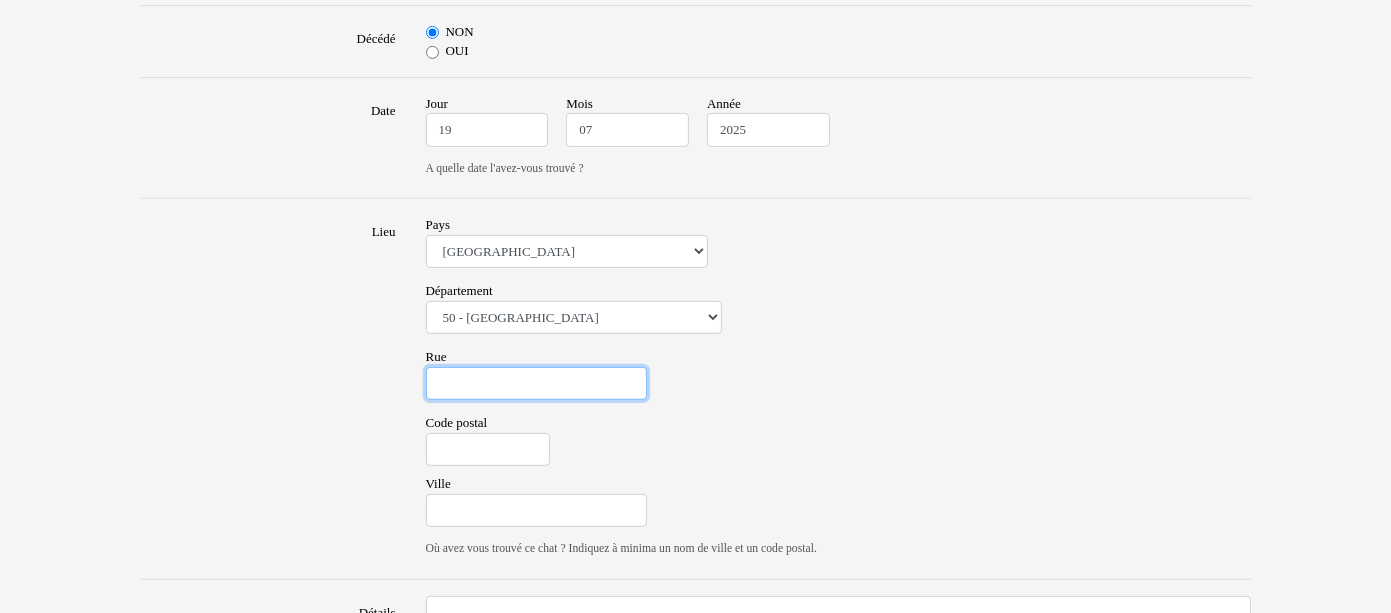 click on "Rue" at bounding box center (536, 384) 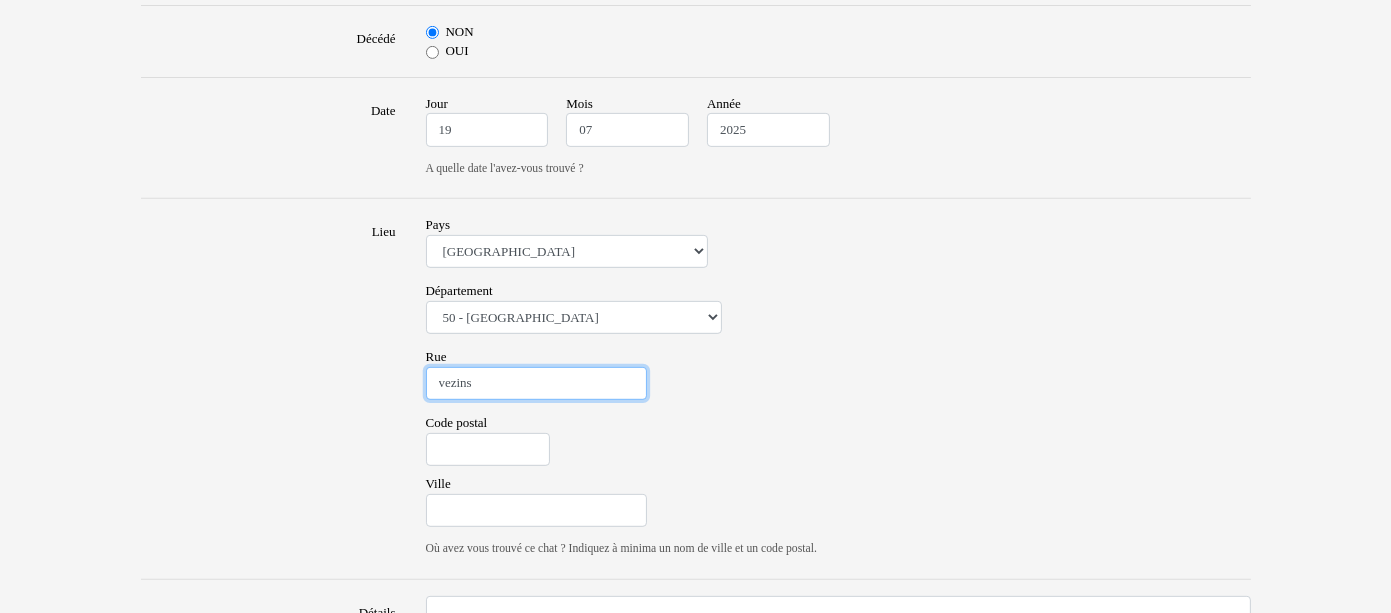 type on "vezins" 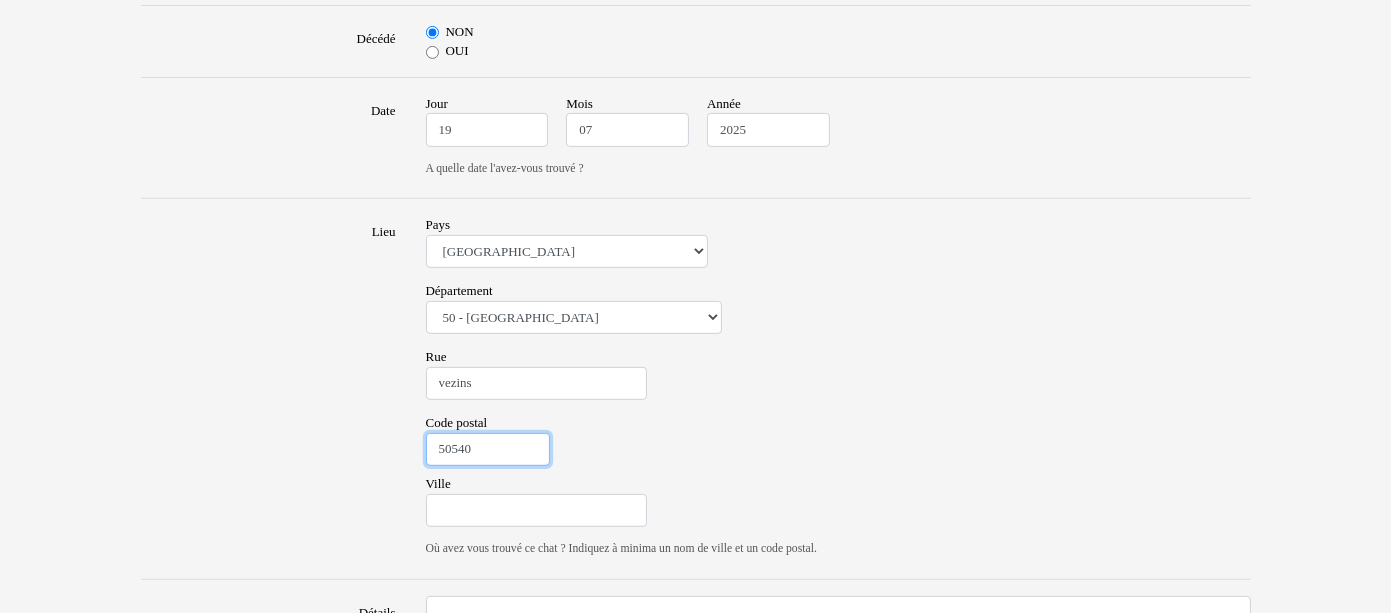 type on "50540" 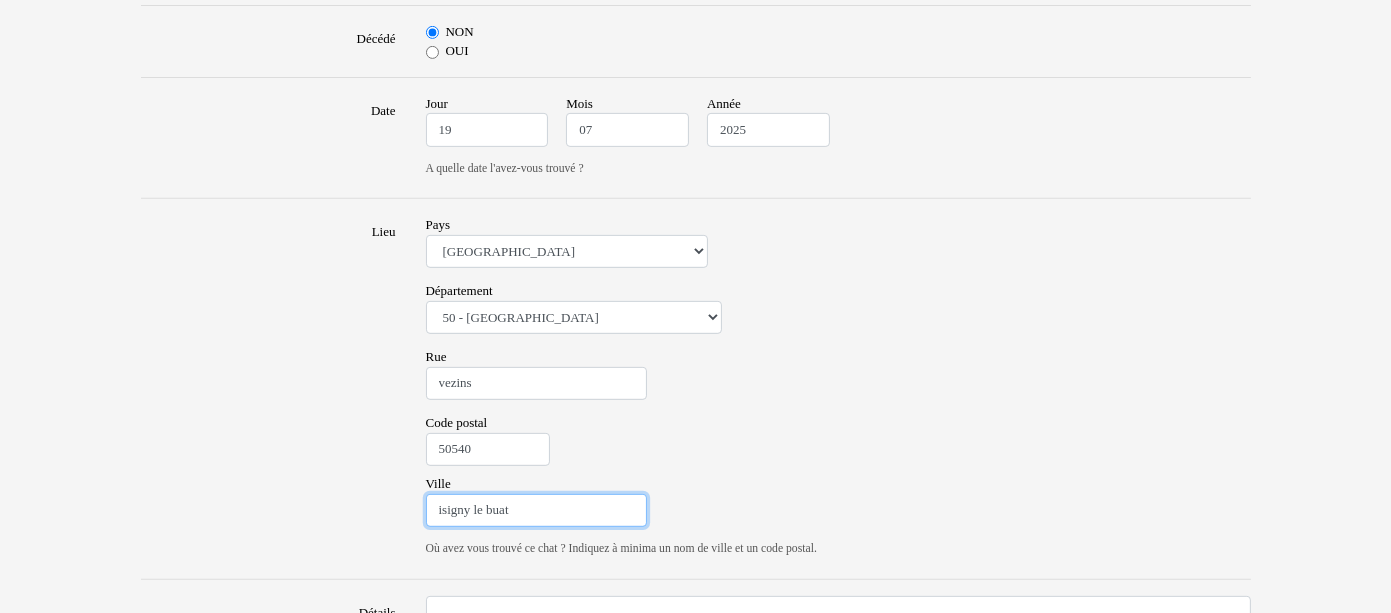 type on "isigny le buat" 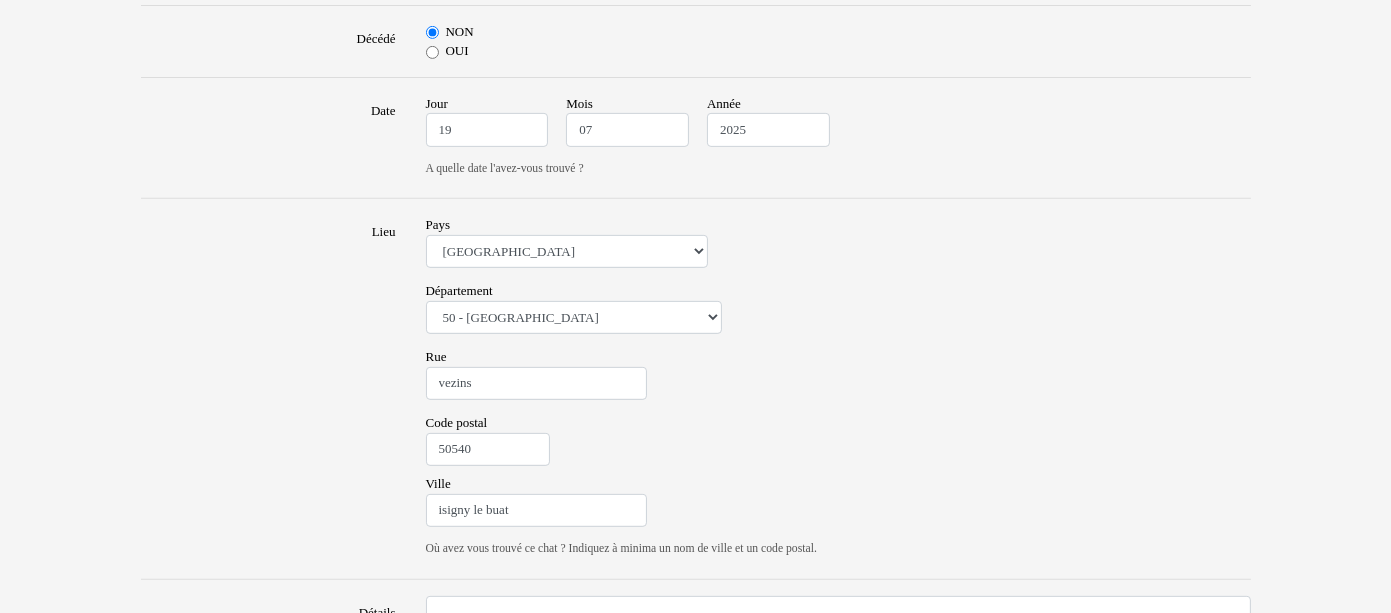 click on "Pays
Afrique du Sud Algérie Allemagne Andorre Argentine Australie Belgique Bolivie Brésil Cameroun Canada Chili Colombie Costa Rica Cuba Équateur Espagne Etats Unis France Grande Bretagne Guadeloupe Guatemala Guyane Honduras Inde Japon Kenya Luxembourg Martinique Mayotte Mexique Monaco Nicaragua Nigéria Nouvelle-Calédonie Nouvelle-Zélande Pakistan Panama Paraguay Pérou Philippines Polynésie française Porto Rico République dominicaine Réunion Saint-Barthélemy Saint-Martin Saint-Pierre-et-Miquelon Salvador Singapour Suisse Tanzanie Uruguay Venezuela Wallis-et-Futuna
Province  Veuillez sélectionner la province EC - Eastern Cape FS - Free State GA - Gauteng KN - KwaZulu-Natal LI - Limpopo MP - Mpumalanga NC - Northern Cape NW - North West WC - Western Cape Wilaya  Veuillez sélectionner la wilaya 01 - Adrar 02 - Chlef 03 - Laghouat 04 - Oum El Bouaghi 05 - Batna 06 - Béjaïa 07 - Biskra 08 - Béchar 09 - Blida 10 - Bouira 11 - Tamanrasset 12 - Tébessa Région" at bounding box center [838, 389] 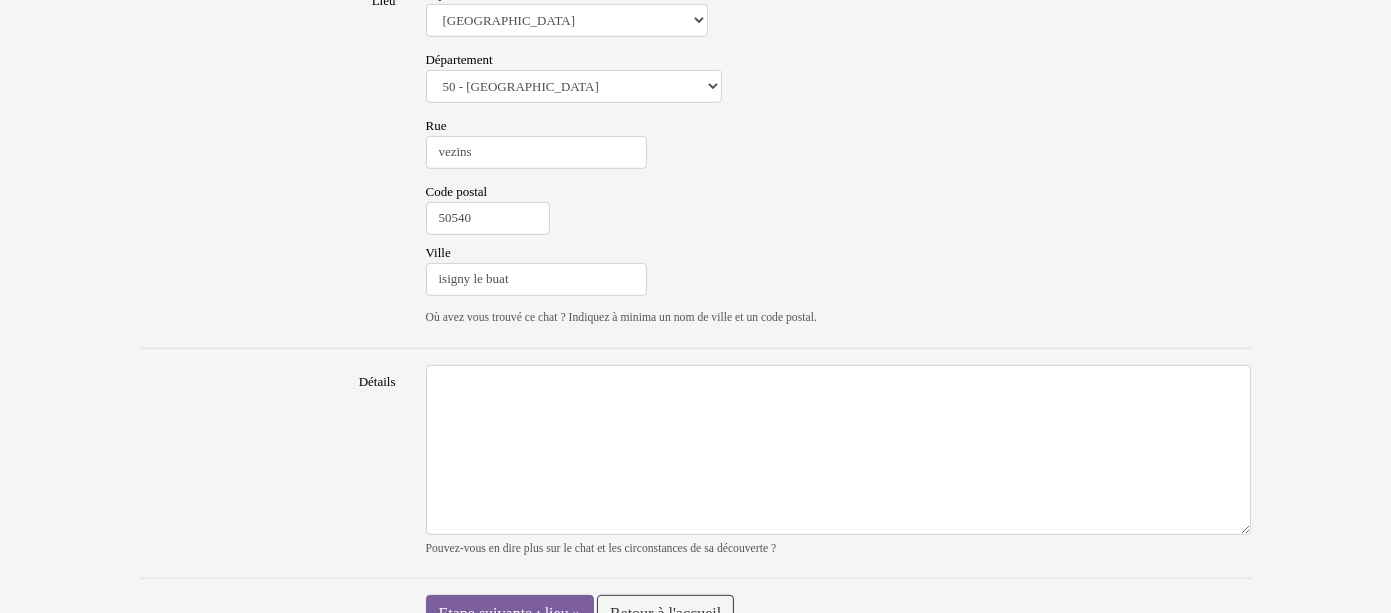 scroll, scrollTop: 1389, scrollLeft: 0, axis: vertical 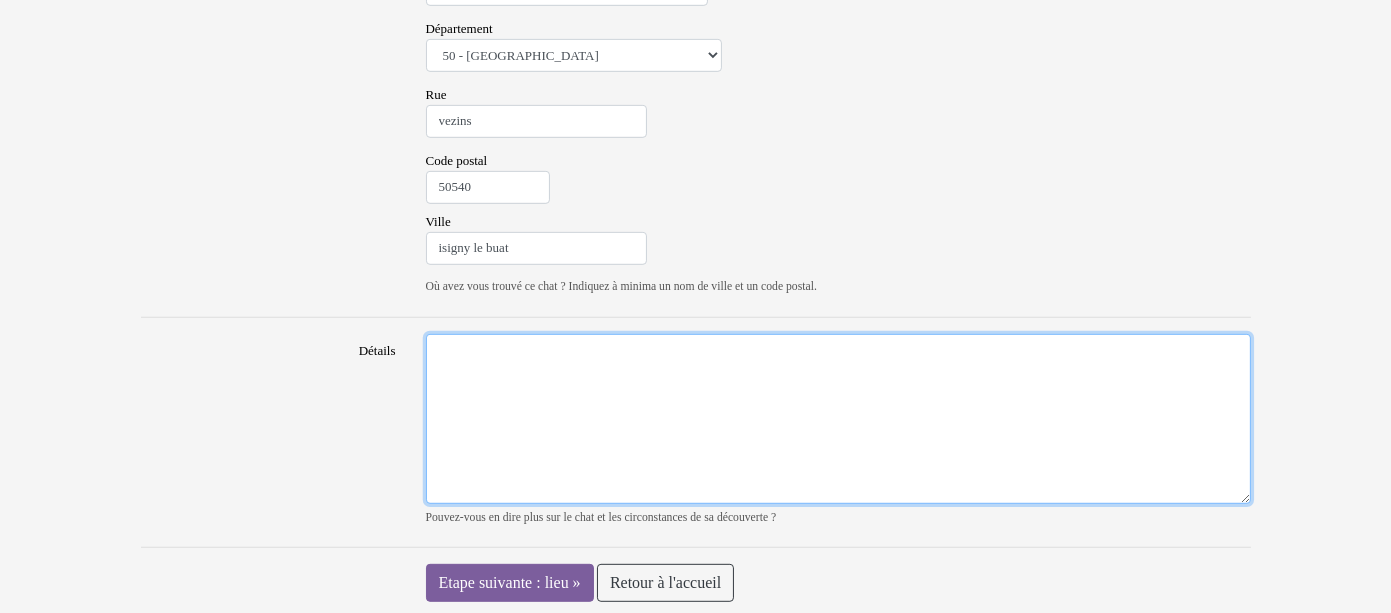 click on "Détails" at bounding box center [838, 419] 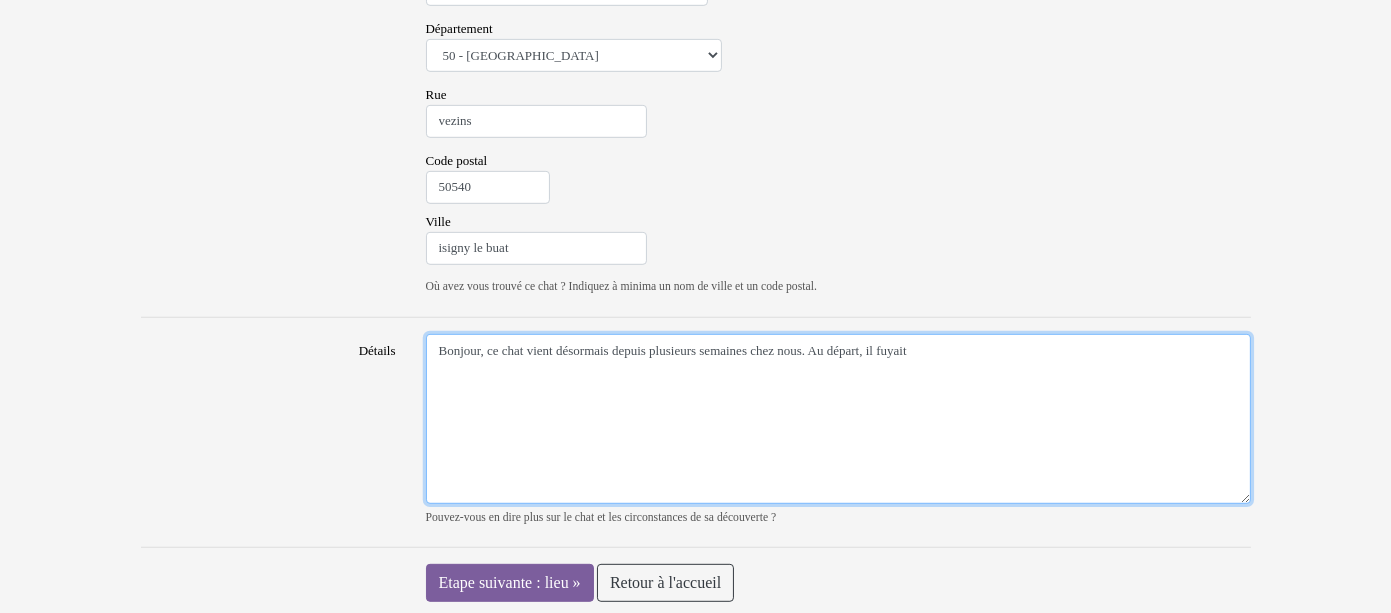 click on "Bonjour, ce chat vient désormais depuis plusieurs semaines chez nous. Au départ, il fuyait" at bounding box center [838, 419] 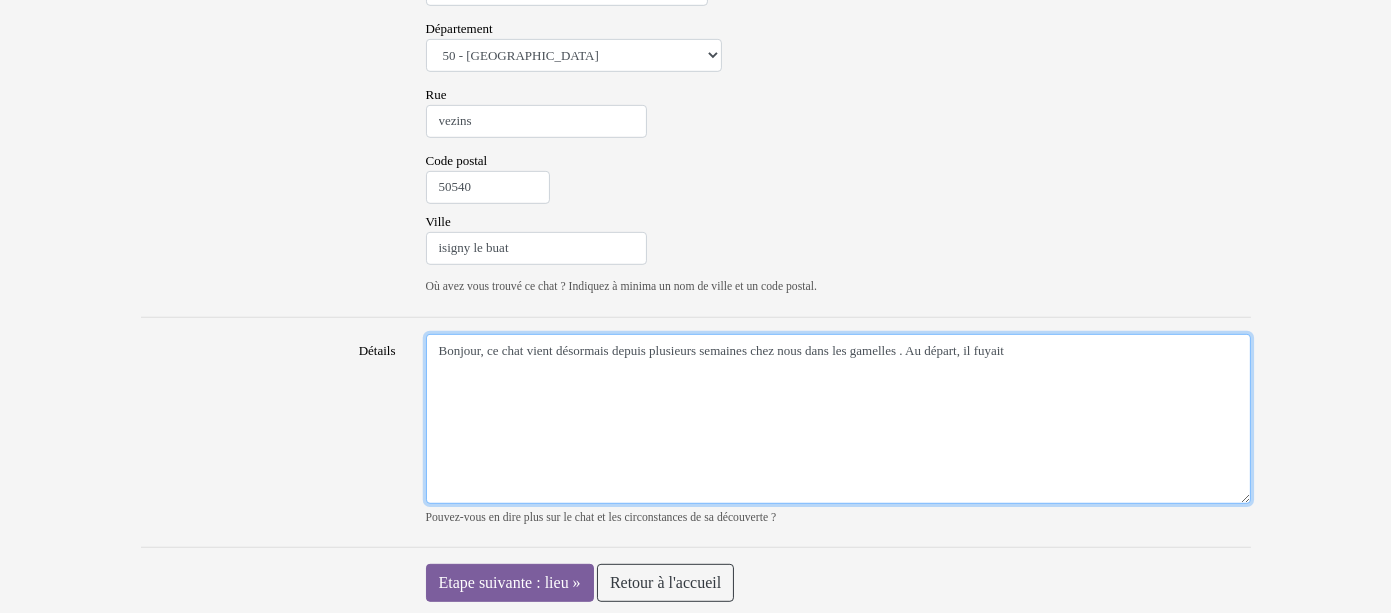click on "Bonjour, ce chat vient désormais depuis plusieurs semaines chez nous dans les gamelles . Au départ, il fuyait" at bounding box center [838, 419] 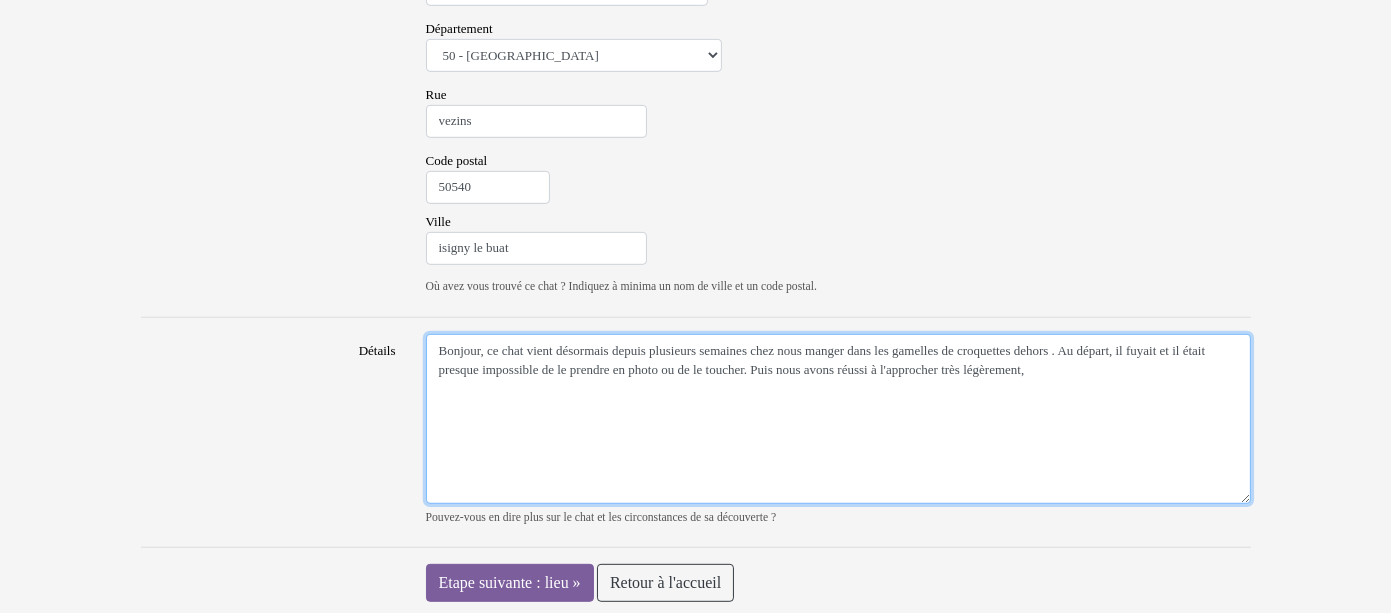 click on "Bonjour, ce chat vient désormais depuis plusieurs semaines chez nous manger dans les gamelles de croquettes dehors . Au départ, il fuyait et il était presque impossible de le prendre en photo ou de le toucher. Puis nous avons réussi à l'approcher très légèrement," at bounding box center [838, 419] 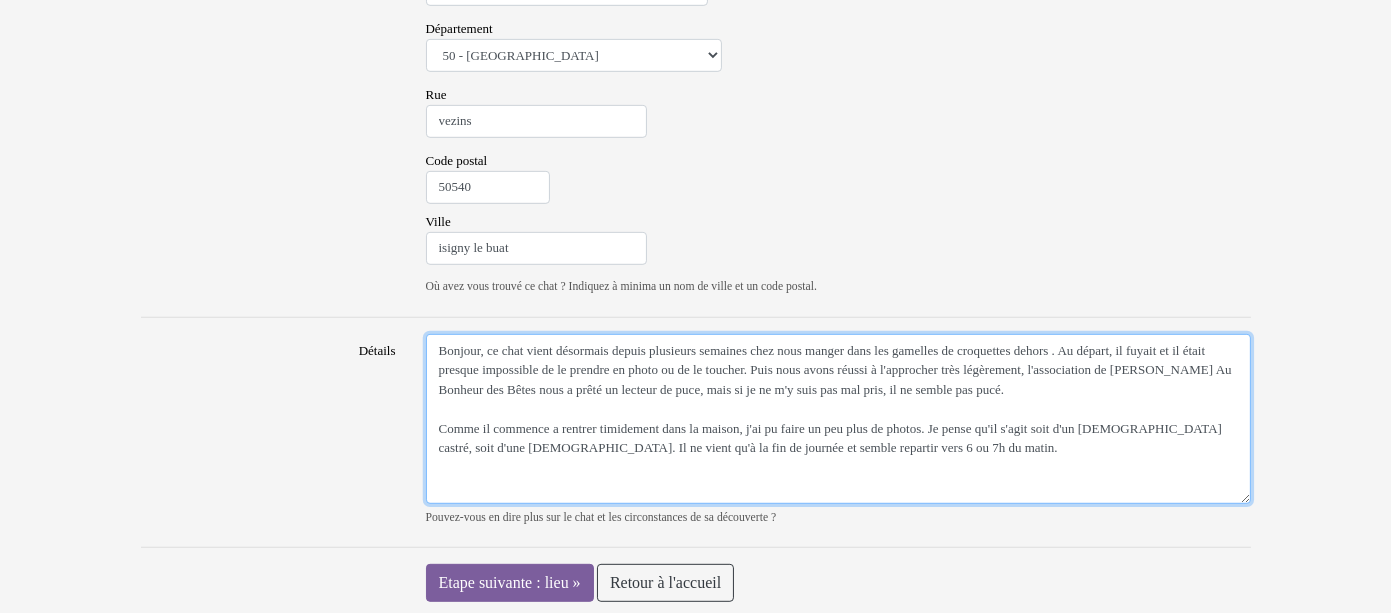 scroll, scrollTop: 14, scrollLeft: 0, axis: vertical 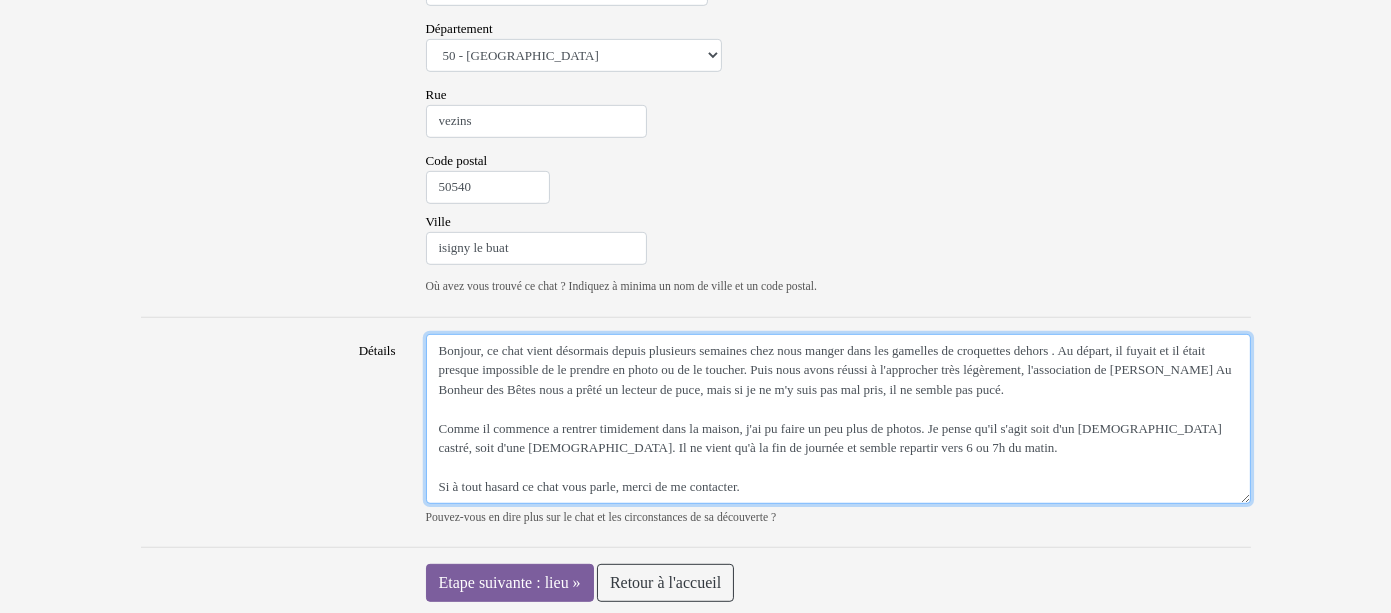 click on "Bonjour, ce chat vient désormais depuis plusieurs semaines chez nous manger dans les gamelles de croquettes dehors . Au départ, il fuyait et il était presque impossible de le prendre en photo ou de le toucher. Puis nous avons réussi à l'approcher très légèrement, l'association de Ducey Au Bonheur des Bêtes nous a prêté un lecteur de puce, mais si je ne m'y suis pas mal pris, il ne semble pas pucé.
Comme il commence a rentrer timidement dans la maison, j'ai pu faire un peu plus de photos. Je pense qu'il s'agit soit d'un mâle castré, soit d'une femelle. Il ne vient qu'à la fin de journée et semble repartir vers 6 ou 7h du matin.
Si à tout hasard ce chat vous parle, merci de me contacter." at bounding box center (838, 419) 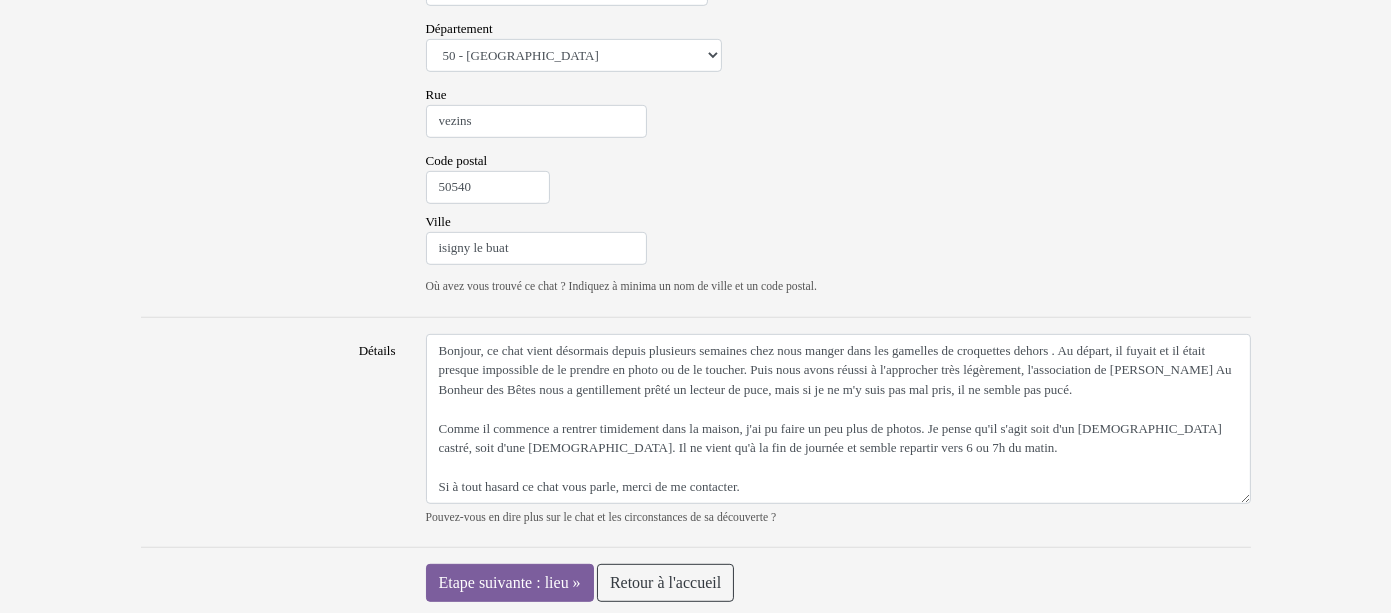 click on "Pouvez-vous en dire plus sur le chat et les circonstances de sa découverte ?" at bounding box center (838, 518) 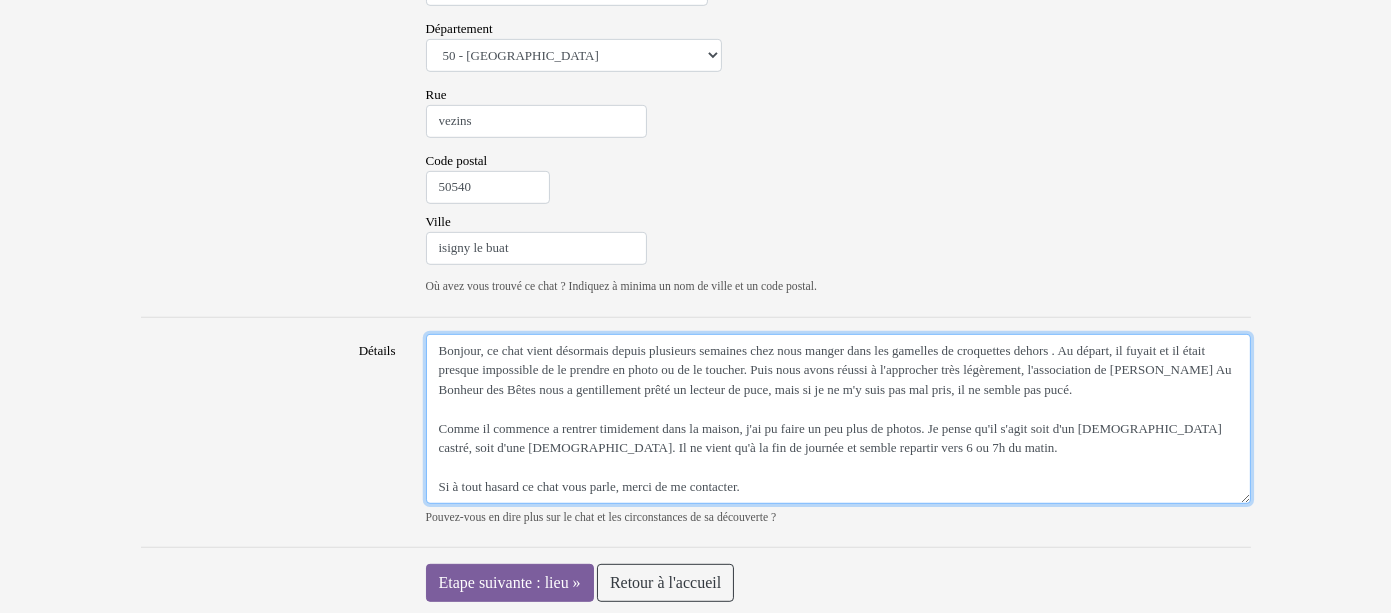 click on "Bonjour, ce chat vient désormais depuis plusieurs semaines chez nous manger dans les gamelles de croquettes dehors . Au départ, il fuyait et il était presque impossible de le prendre en photo ou de le toucher. Puis nous avons réussi à l'approcher très légèrement, l'association de Ducey Au Bonheur des Bêtes nous a gentillement prêté un lecteur de puce, mais si je ne m'y suis pas mal pris, il ne semble pas pucé.
Comme il commence a rentrer timidement dans la maison, j'ai pu faire un peu plus de photos. Je pense qu'il s'agit soit d'un mâle castré, soit d'une femelle. Il ne vient qu'à la fin de journée et semble repartir vers 6 ou 7h du matin.
Si à tout hasard ce chat vous parle, merci de me contacter." at bounding box center [838, 419] 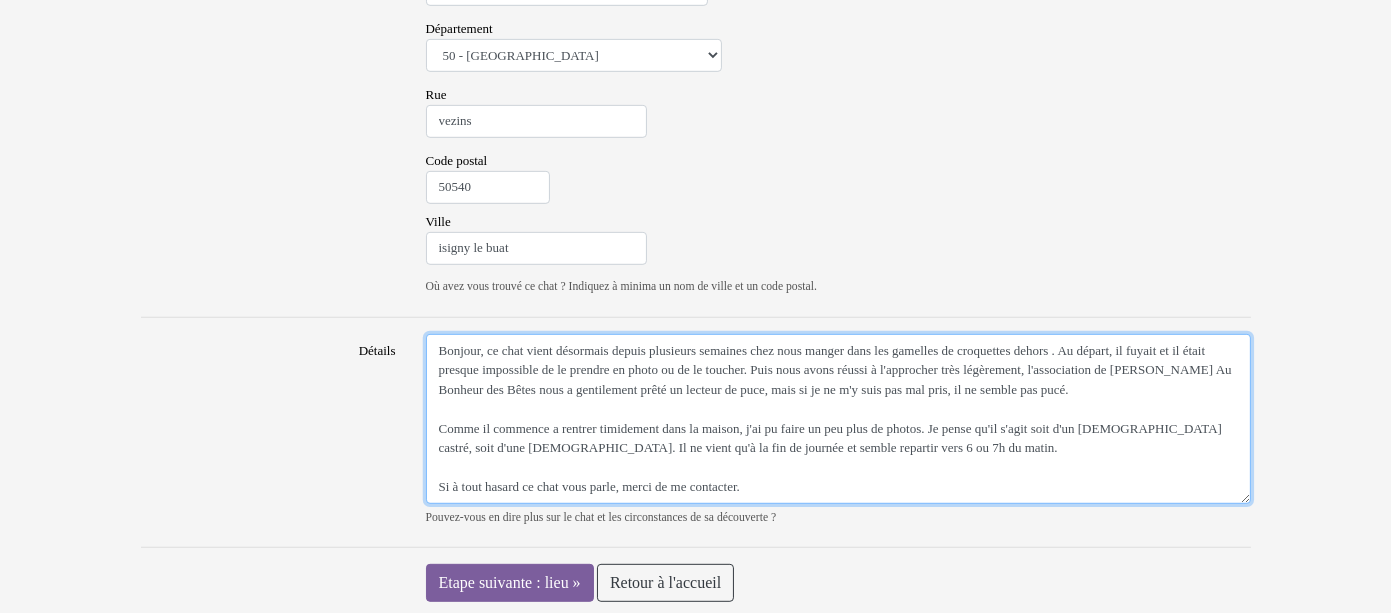 click on "Bonjour, ce chat vient désormais depuis plusieurs semaines chez nous manger dans les gamelles de croquettes dehors . Au départ, il fuyait et il était presque impossible de le prendre en photo ou de le toucher. Puis nous avons réussi à l'approcher très légèrement, l'association de Ducey Au Bonheur des Bêtes nous a gentilement prêté un lecteur de puce, mais si je ne m'y suis pas mal pris, il ne semble pas pucé.
Comme il commence a rentrer timidement dans la maison, j'ai pu faire un peu plus de photos. Je pense qu'il s'agit soit d'un mâle castré, soit d'une femelle. Il ne vient qu'à la fin de journée et semble repartir vers 6 ou 7h du matin.
Si à tout hasard ce chat vous parle, merci de me contacter." at bounding box center [838, 419] 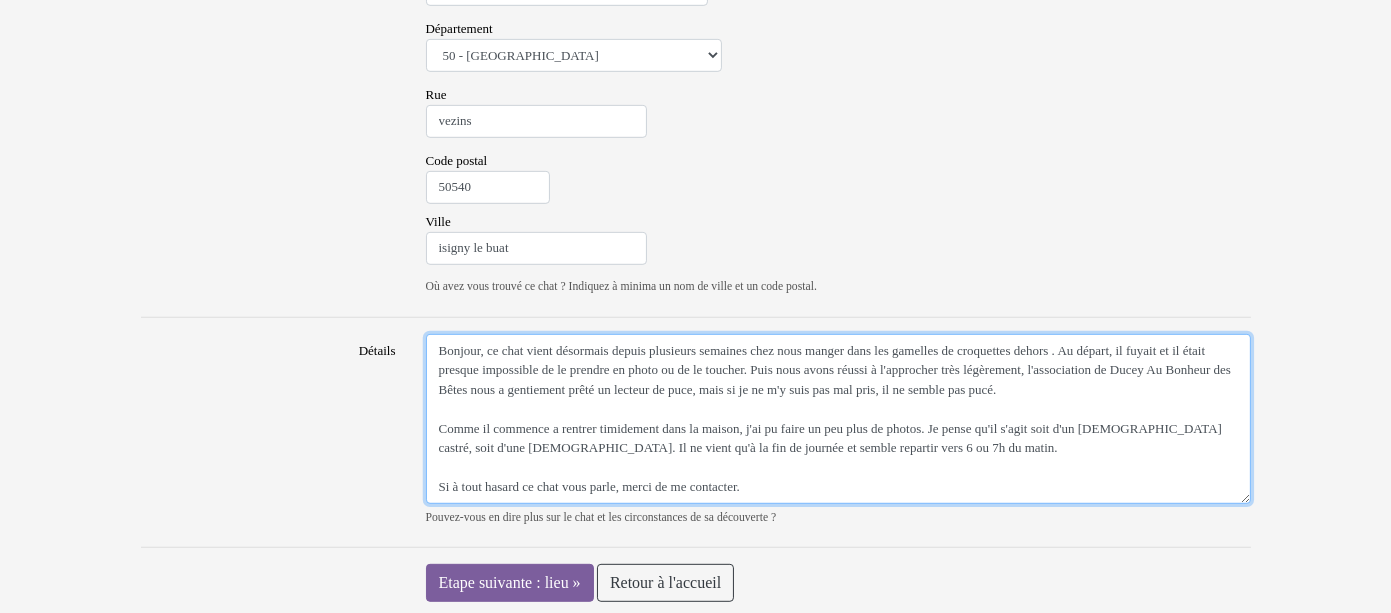 click on "Bonjour, ce chat vient désormais depuis plusieurs semaines chez nous manger dans les gamelles de croquettes dehors . Au départ, il fuyait et il était presque impossible de le prendre en photo ou de le toucher. Puis nous avons réussi à l'approcher très légèrement, l'association de Ducey Au Bonheur des Bêtes nous a gentiement prêté un lecteur de puce, mais si je ne m'y suis pas mal pris, il ne semble pas pucé.
Comme il commence a rentrer timidement dans la maison, j'ai pu faire un peu plus de photos. Je pense qu'il s'agit soit d'un mâle castré, soit d'une femelle. Il ne vient qu'à la fin de journée et semble repartir vers 6 ou 7h du matin.
Si à tout hasard ce chat vous parle, merci de me contacter." at bounding box center [838, 419] 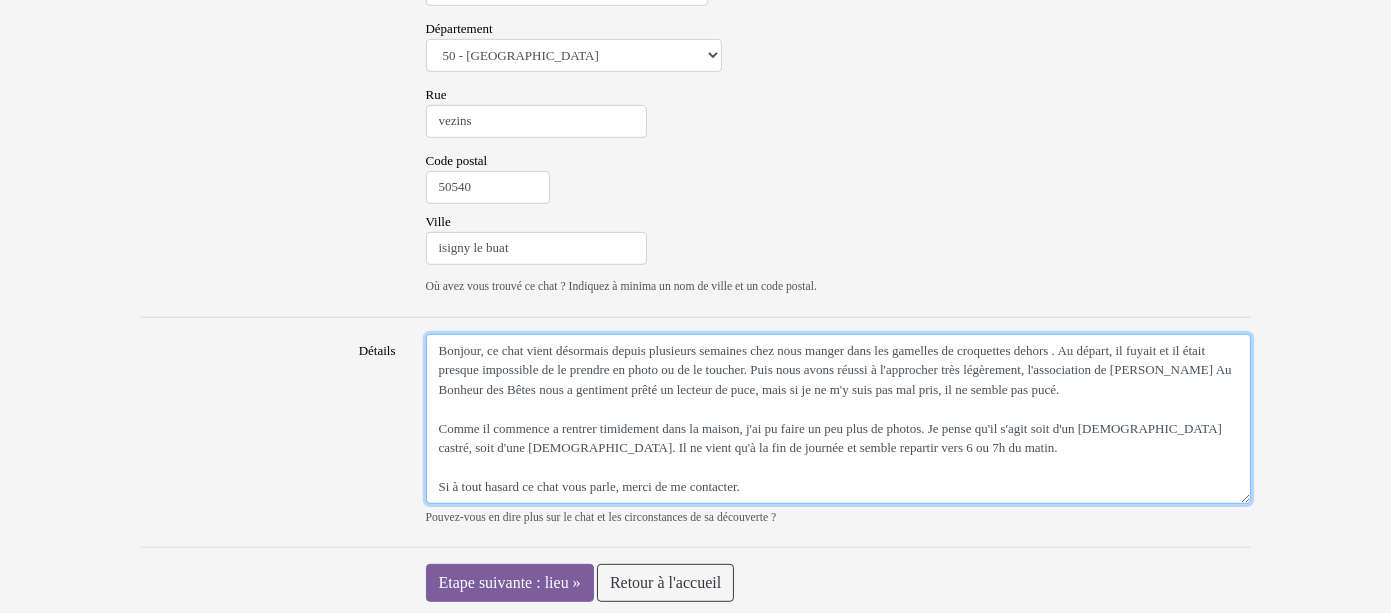 click on "Bonjour, ce chat vient désormais depuis plusieurs semaines chez nous manger dans les gamelles de croquettes dehors . Au départ, il fuyait et il était presque impossible de le prendre en photo ou de le toucher. Puis nous avons réussi à l'approcher très légèrement, l'association de Ducey Au Bonheur des Bêtes nous a gentiment prêté un lecteur de puce, mais si je ne m'y suis pas mal pris, il ne semble pas pucé.
Comme il commence a rentrer timidement dans la maison, j'ai pu faire un peu plus de photos. Je pense qu'il s'agit soit d'un mâle castré, soit d'une femelle. Il ne vient qu'à la fin de journée et semble repartir vers 6 ou 7h du matin.
Si à tout hasard ce chat vous parle, merci de me contacter." at bounding box center (838, 419) 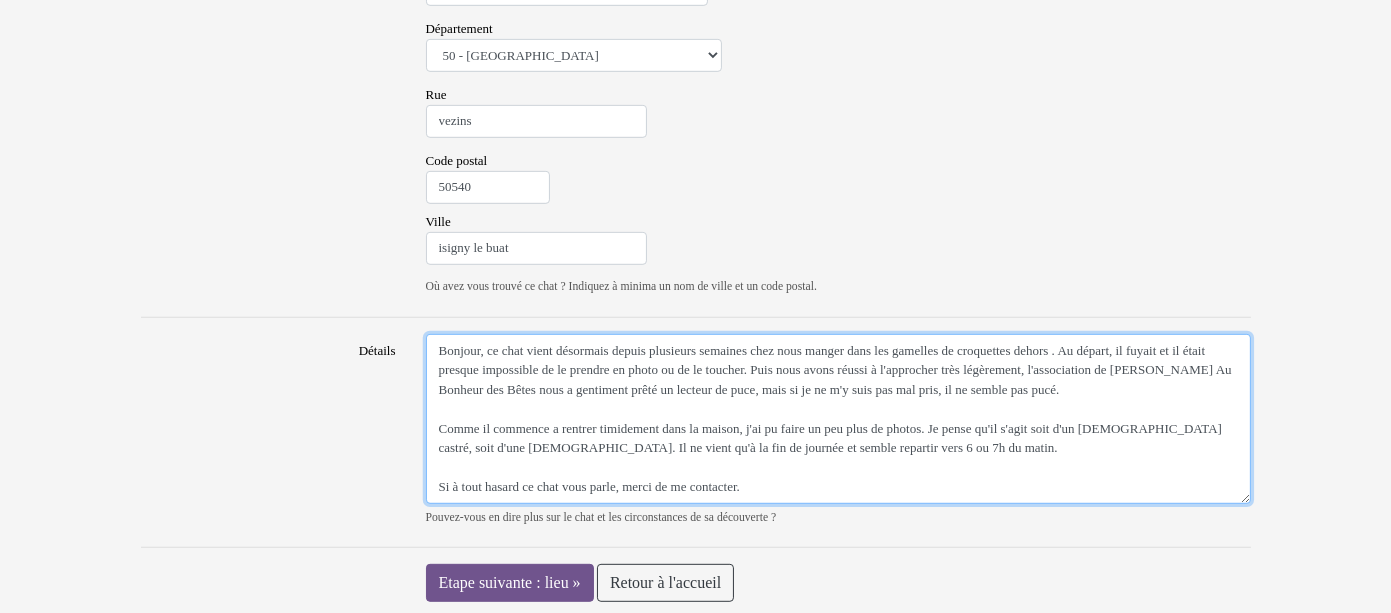 type on "Bonjour, ce chat vient désormais depuis plusieurs semaines chez nous manger dans les gamelles de croquettes dehors . Au départ, il fuyait et il était presque impossible de le prendre en photo ou de le toucher. Puis nous avons réussi à l'approcher très légèrement, l'association de Ducey Au Bonheur des Bêtes nous a gentiment prêté un lecteur de puce, mais si je ne m'y suis pas mal pris, il ne semble pas pucé.
Comme il commence a rentrer timidement dans la maison, j'ai pu faire un peu plus de photos. Je pense qu'il s'agit soit d'un mâle castré, soit d'une femelle. Il ne vient qu'à la fin de journée et semble repartir vers 6 ou 7h du matin.
Si à tout hasard ce chat vous parle, merci de me contacter." 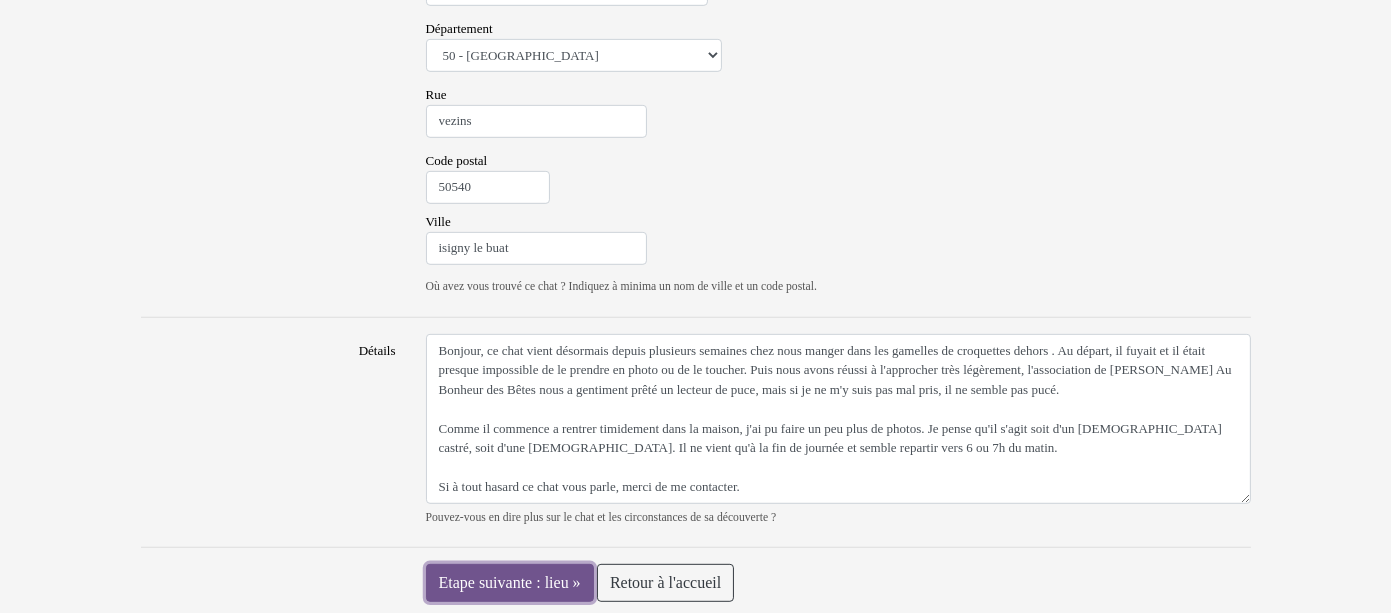click on "Etape suivante : lieu »" at bounding box center [510, 583] 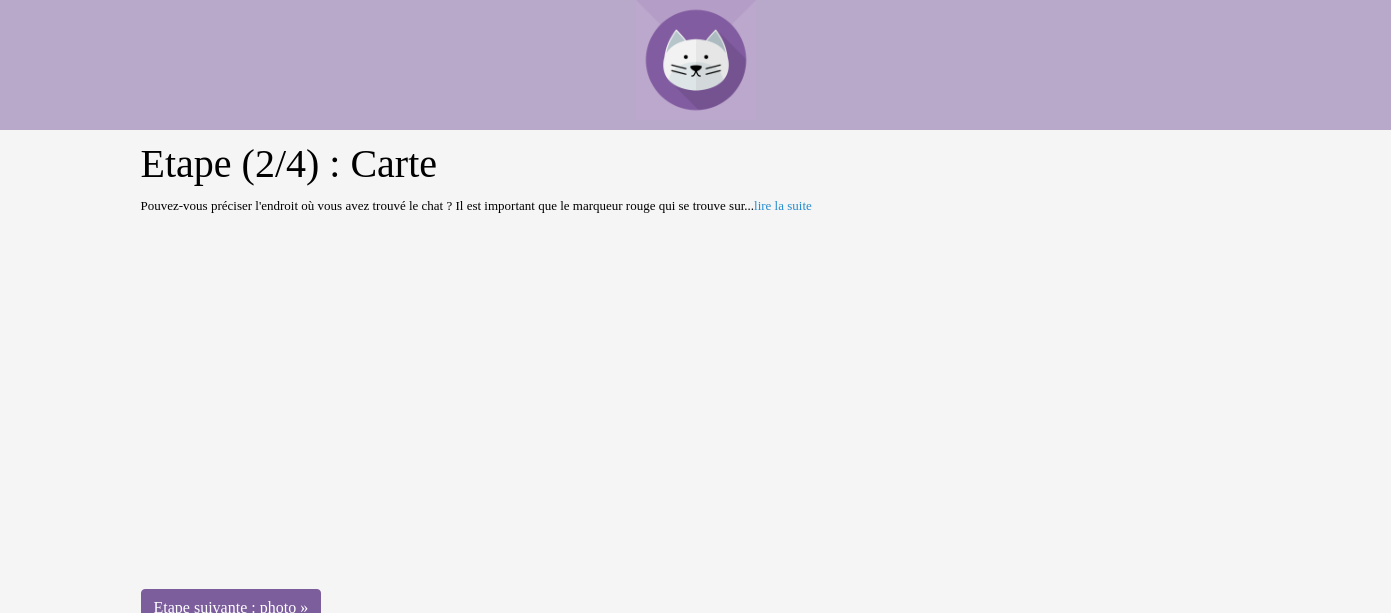 scroll, scrollTop: 0, scrollLeft: 0, axis: both 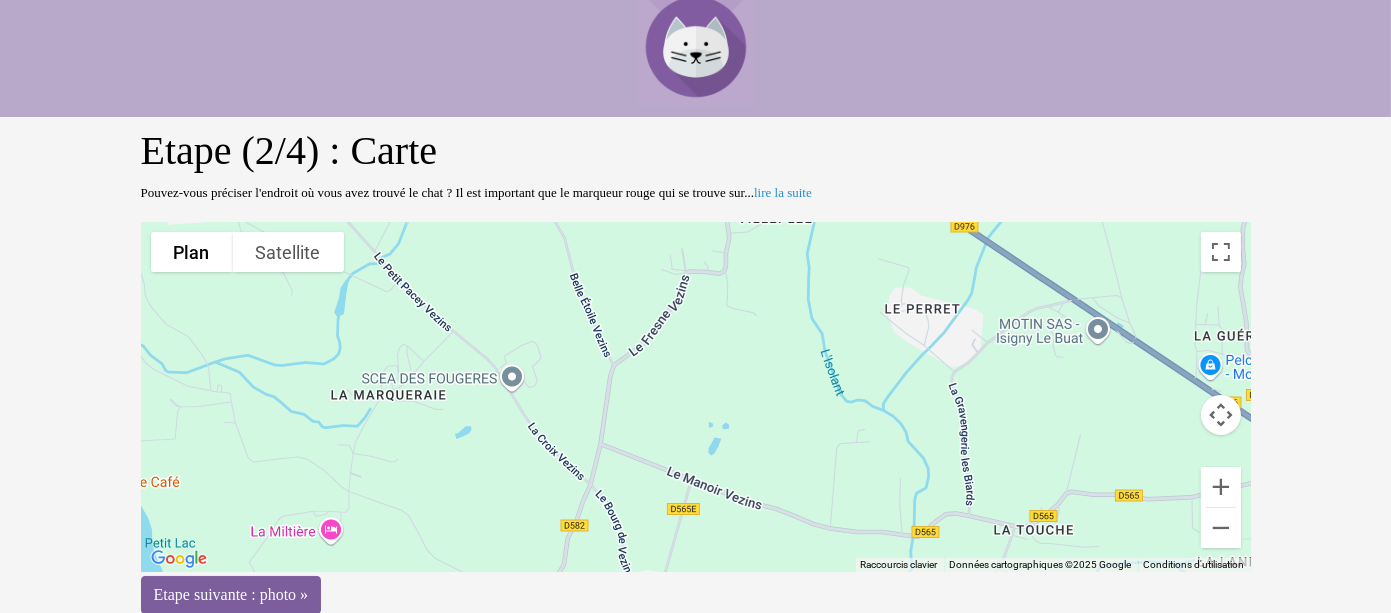 drag, startPoint x: 758, startPoint y: 316, endPoint x: 737, endPoint y: 530, distance: 215.02791 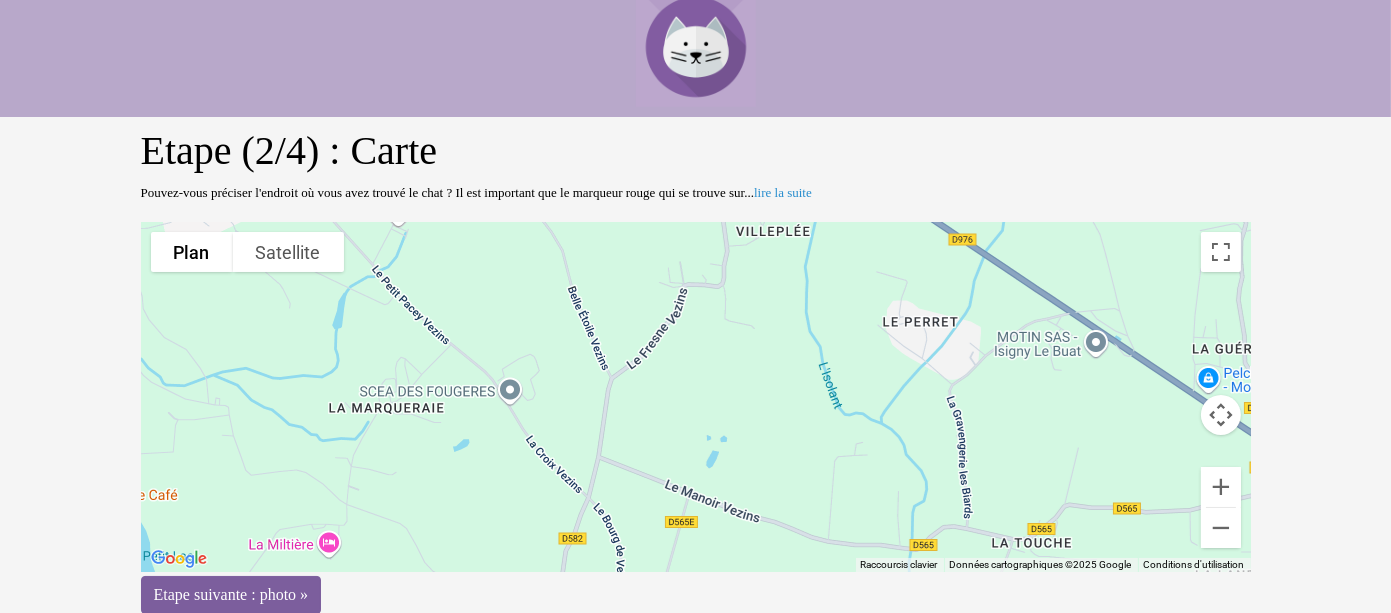 drag, startPoint x: 771, startPoint y: 301, endPoint x: 771, endPoint y: 381, distance: 80 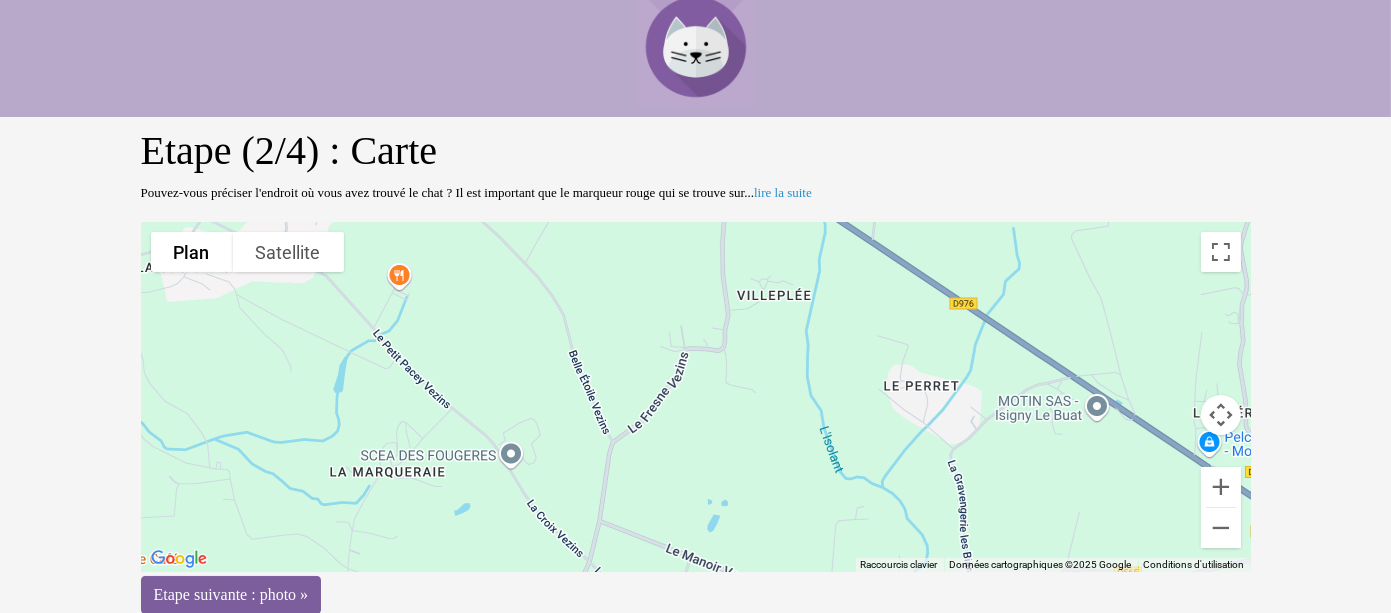 click on "Pour activer le glissement avec le clavier, appuyez sur Alt+Entrée. Une fois ce mode activé, utilisez les touches fléchées pour déplacer le repère. Pour valider le déplacement, appuyez sur Entrée. Pour annuler, appuyez sur Échap." at bounding box center (696, 397) 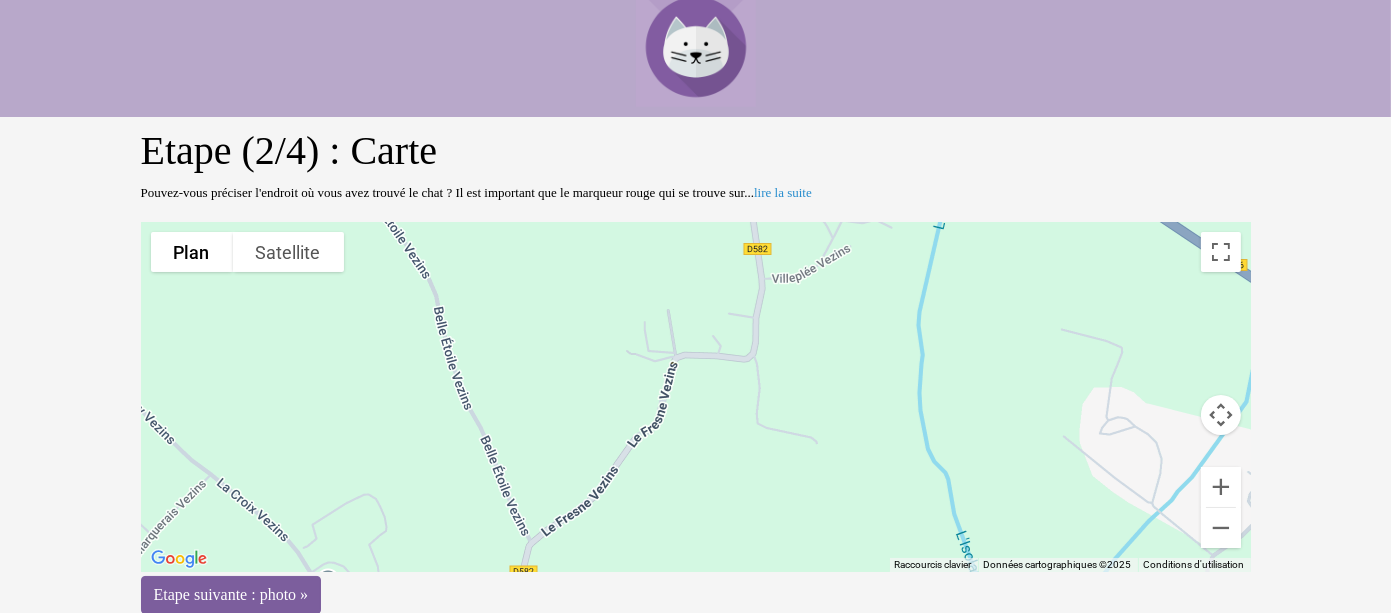 click on "Pour activer le glissement avec le clavier, appuyez sur Alt+Entrée. Une fois ce mode activé, utilisez les touches fléchées pour déplacer le repère. Pour valider le déplacement, appuyez sur Entrée. Pour annuler, appuyez sur Échap." at bounding box center [696, 397] 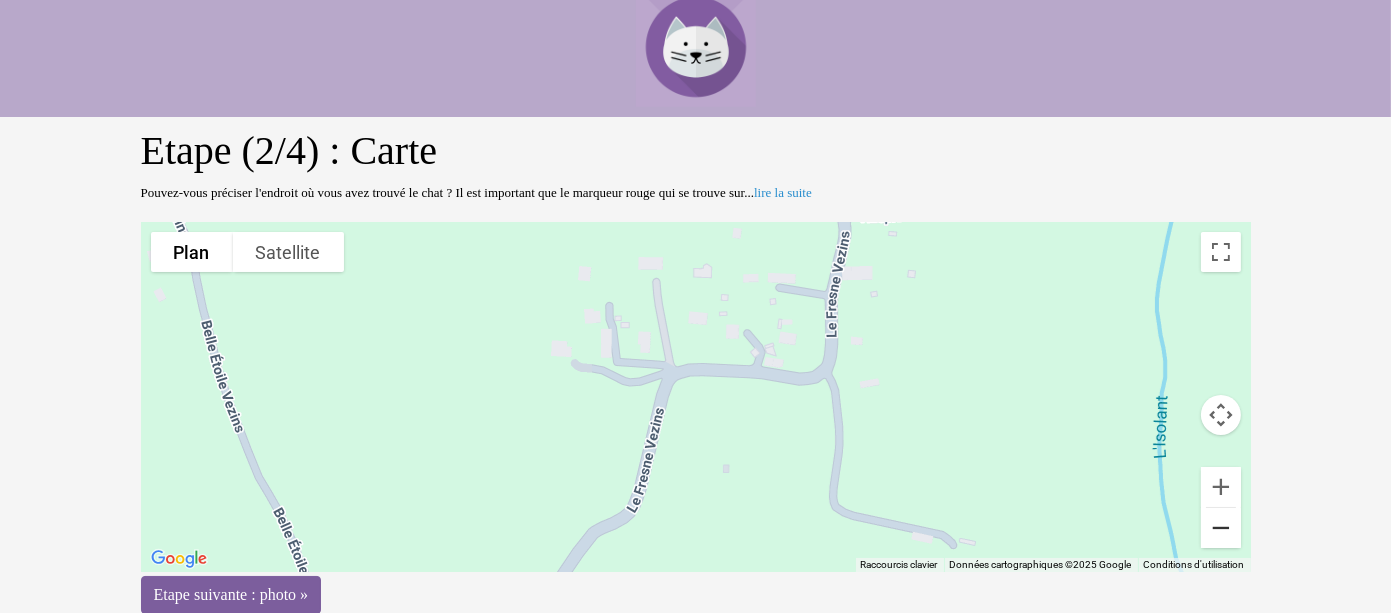 click at bounding box center [1221, 528] 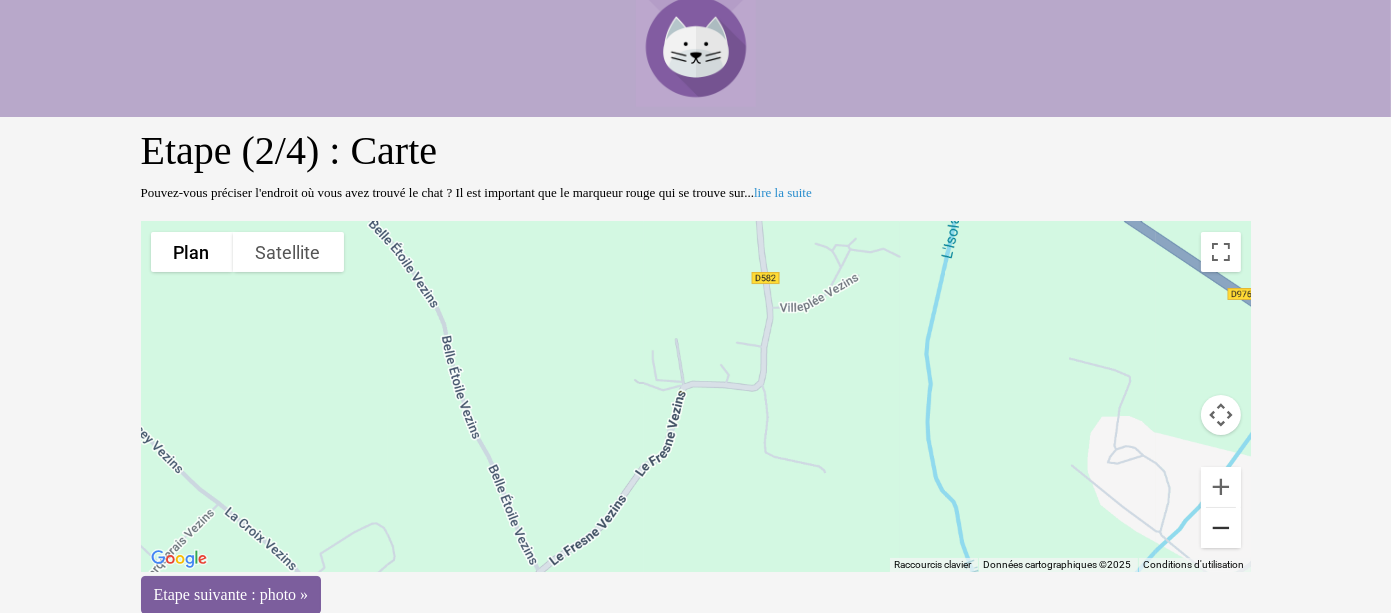 click at bounding box center (1221, 528) 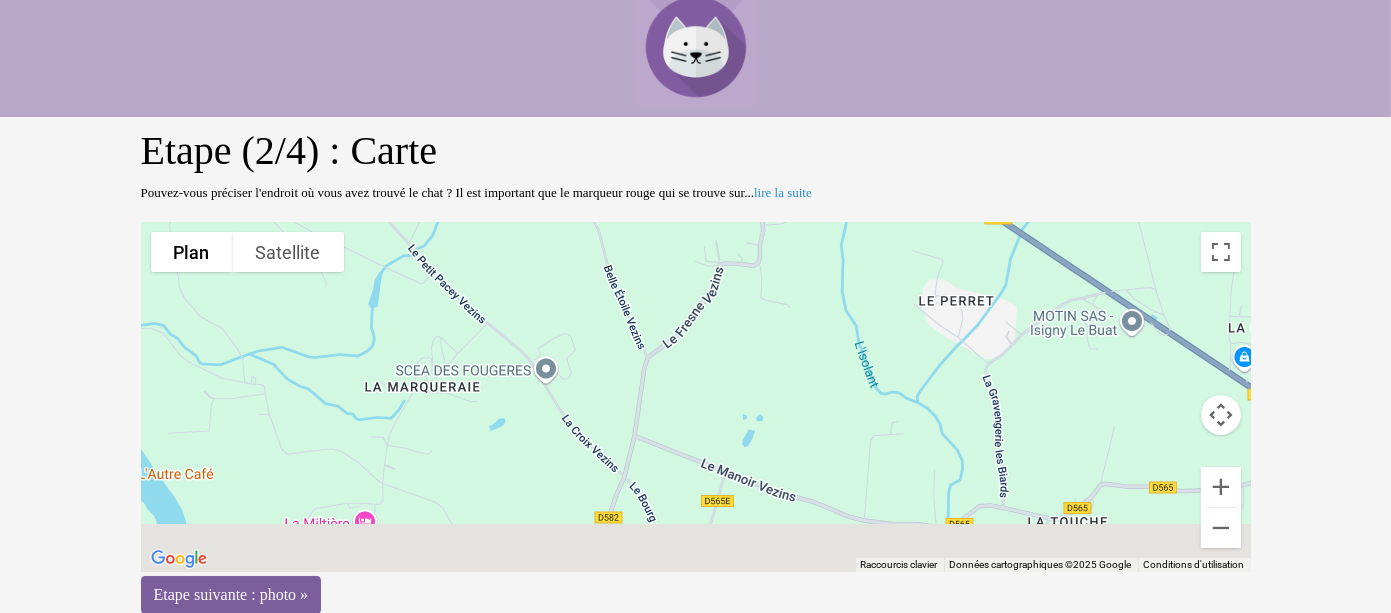 drag, startPoint x: 661, startPoint y: 430, endPoint x: 730, endPoint y: 156, distance: 282.5544 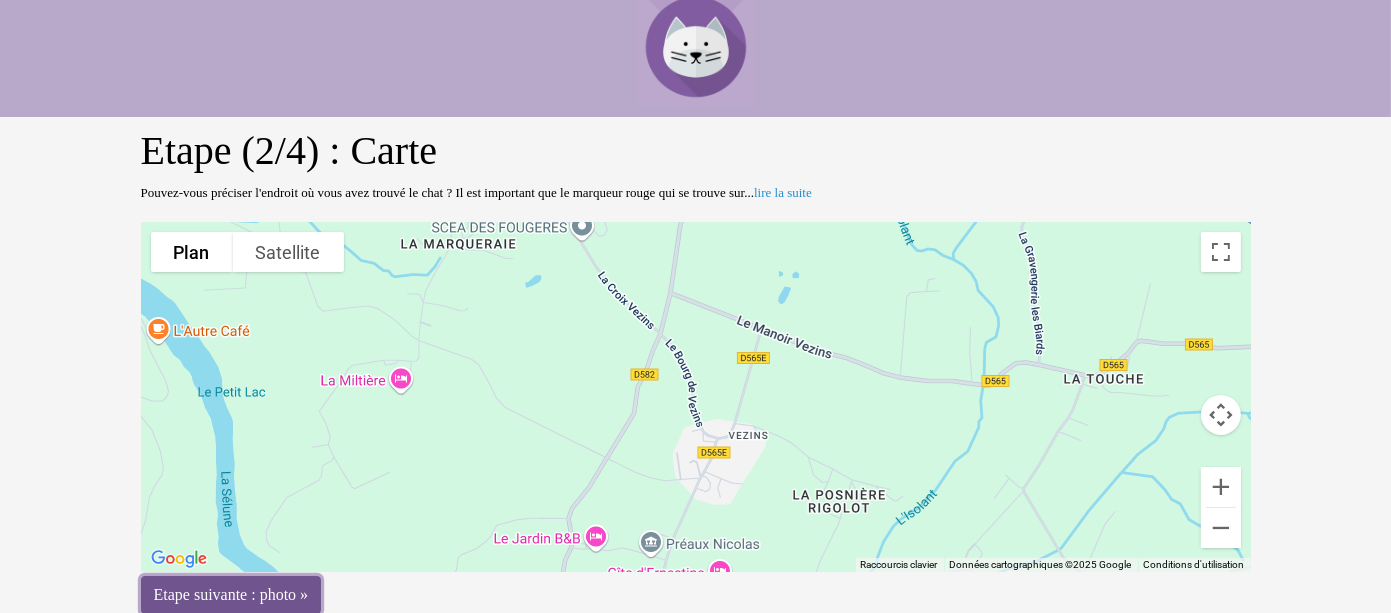 click on "Etape suivante : photo »" at bounding box center [231, 595] 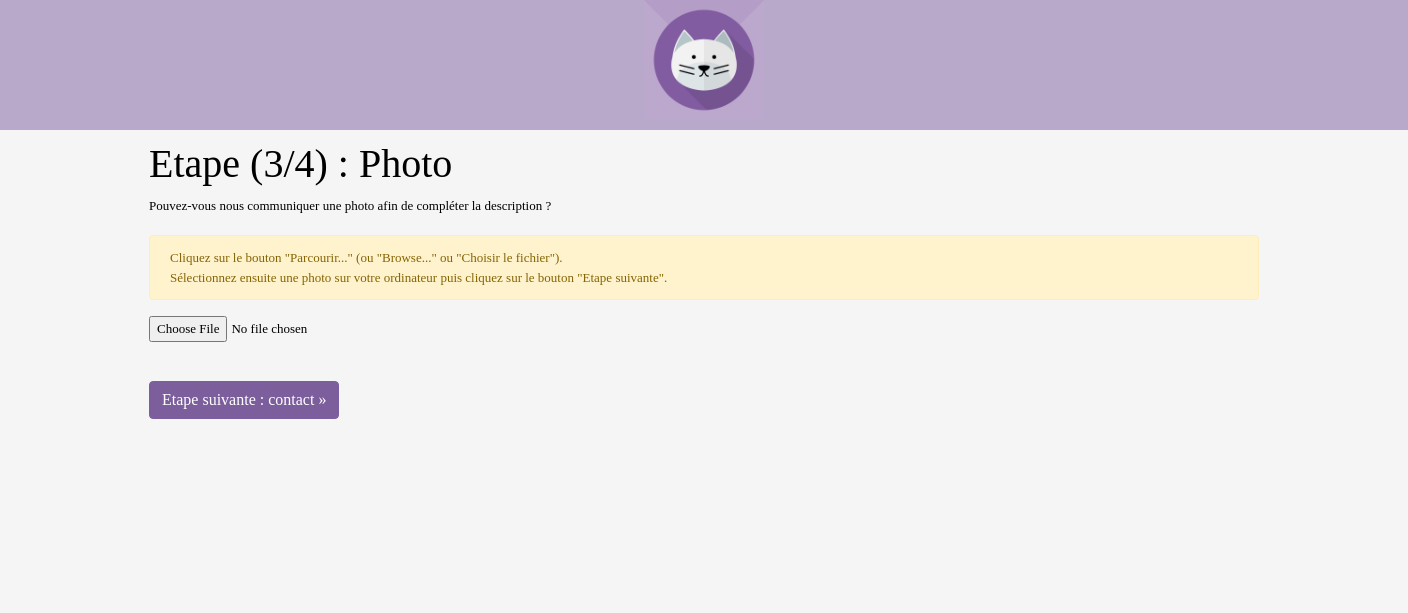 scroll, scrollTop: 0, scrollLeft: 0, axis: both 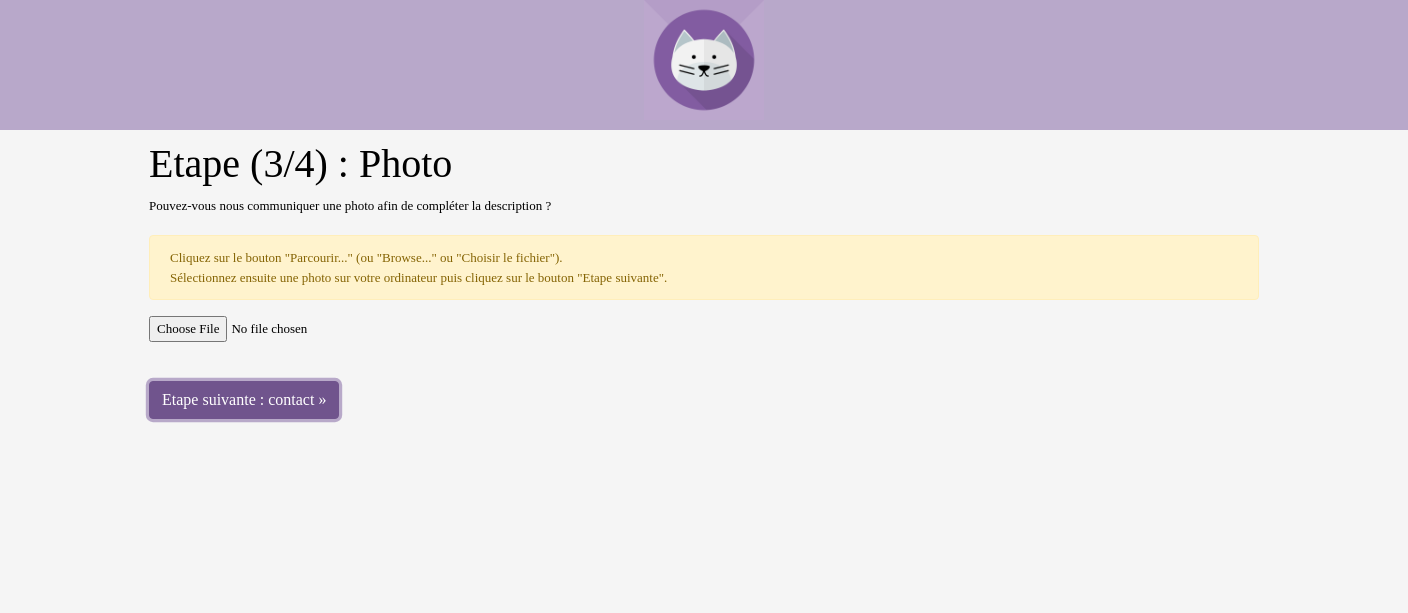 click on "Etape suivante : contact »" at bounding box center [244, 400] 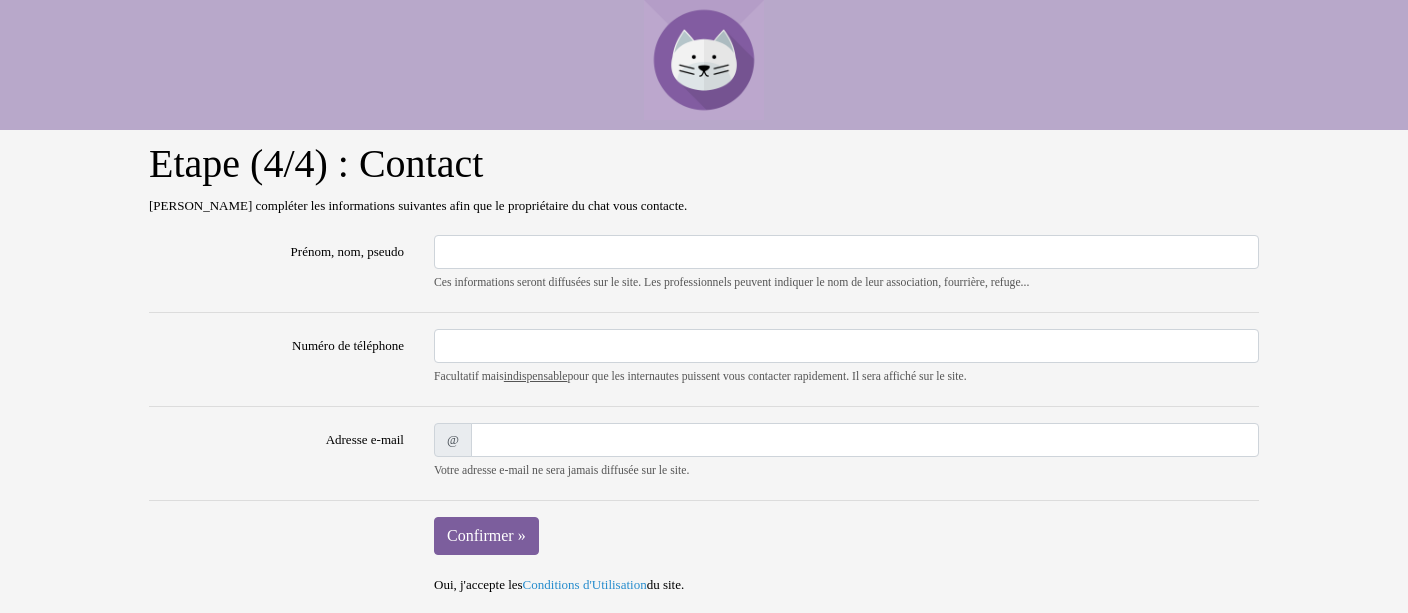 scroll, scrollTop: 0, scrollLeft: 0, axis: both 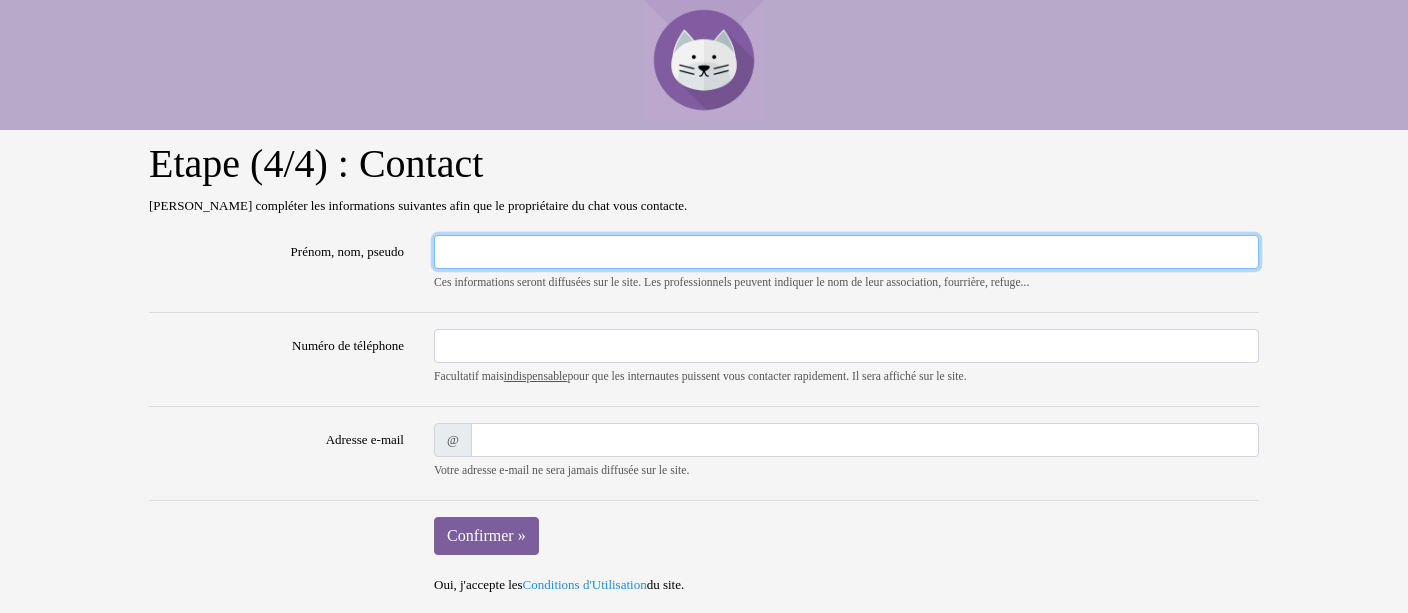 click on "Prénom, nom, pseudo" at bounding box center [846, 252] 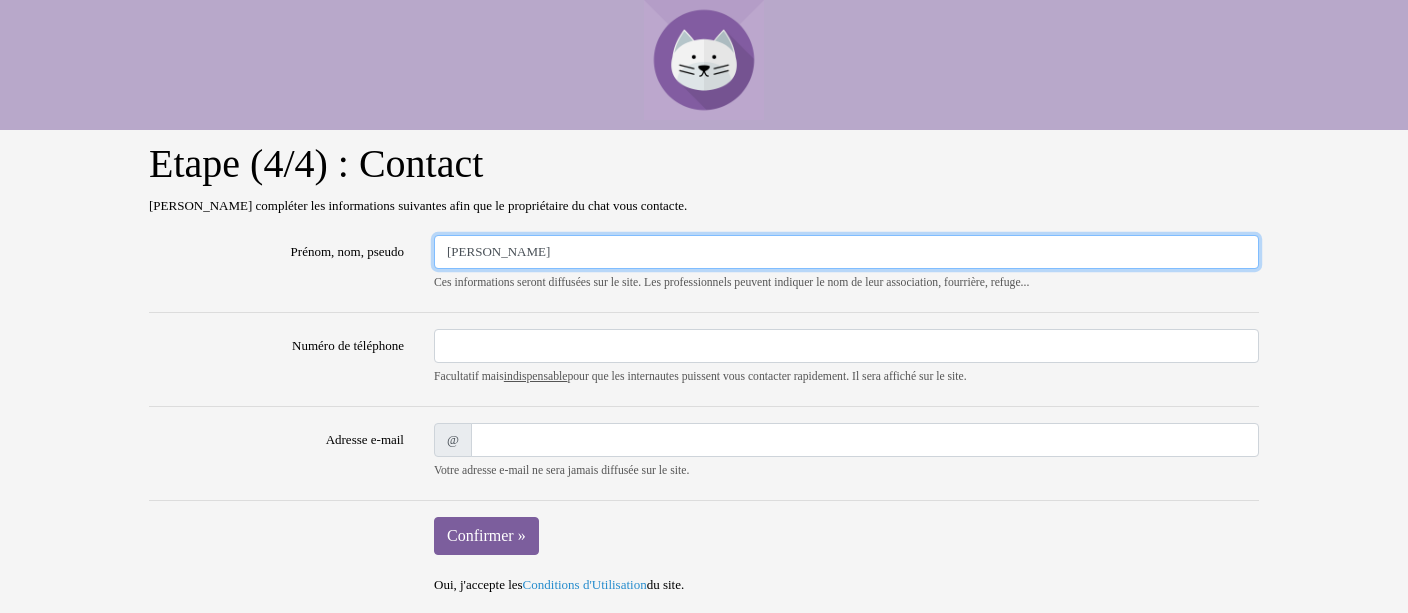 type on "Pierre" 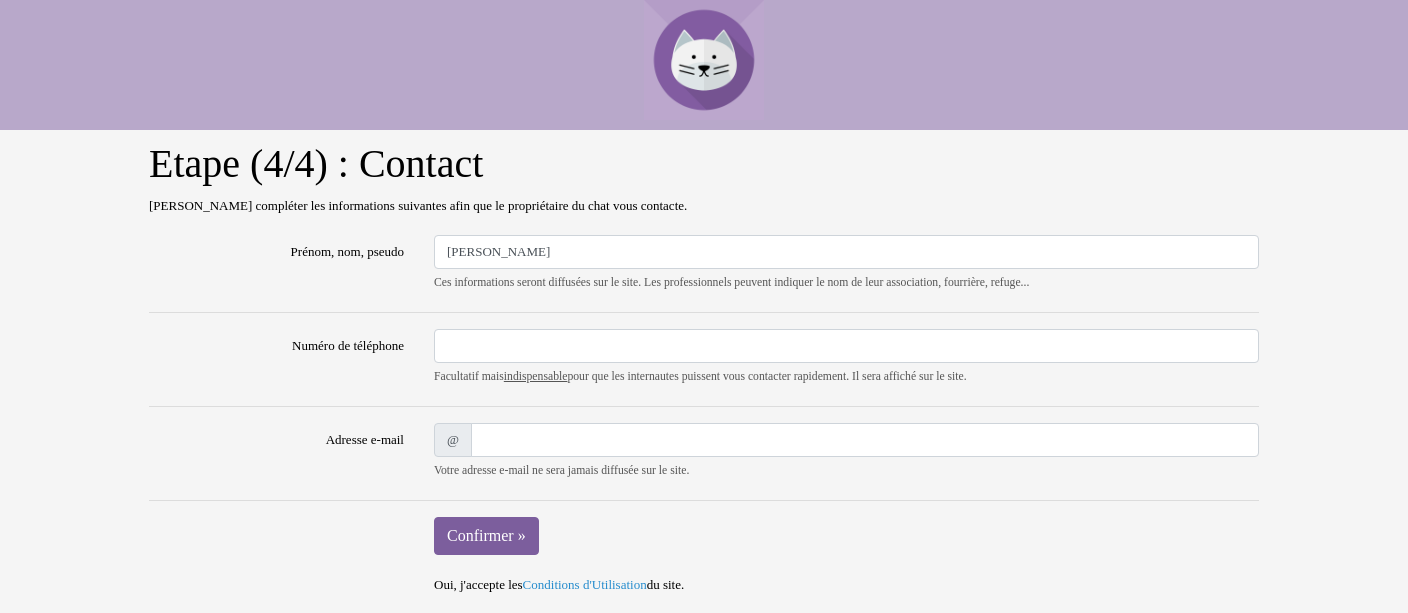 click on "Prénom, nom, pseudo" at bounding box center (276, 265) 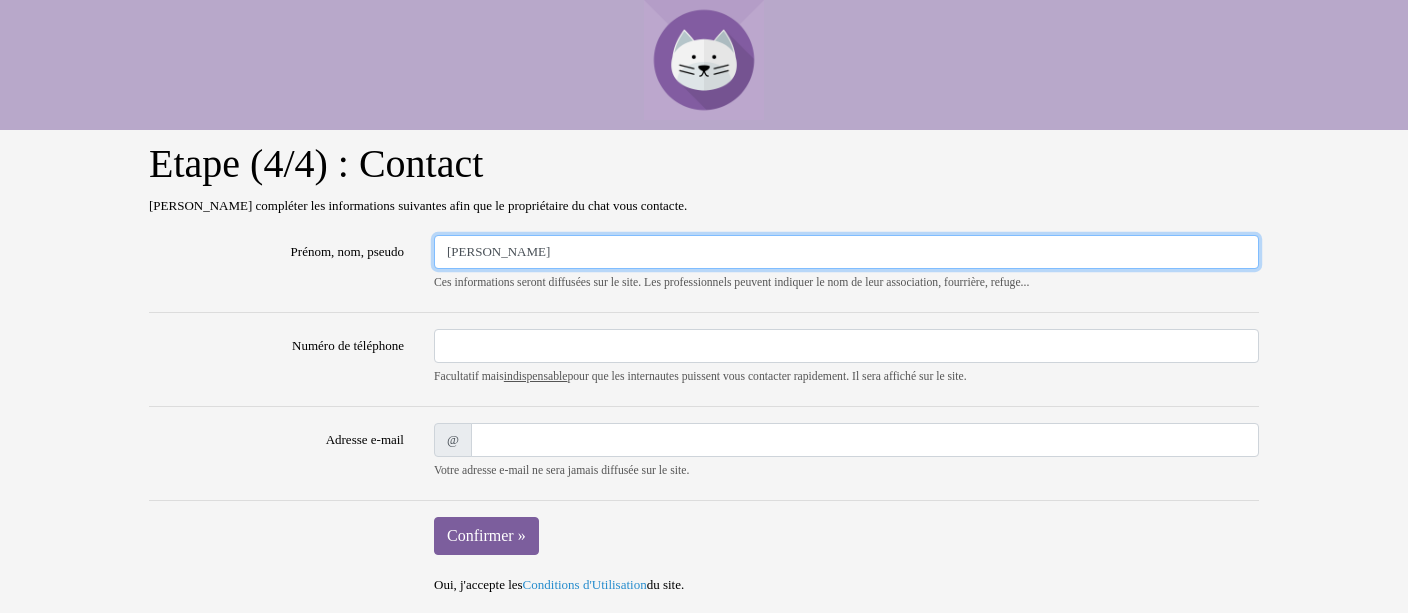 click on "Pierre" at bounding box center [846, 252] 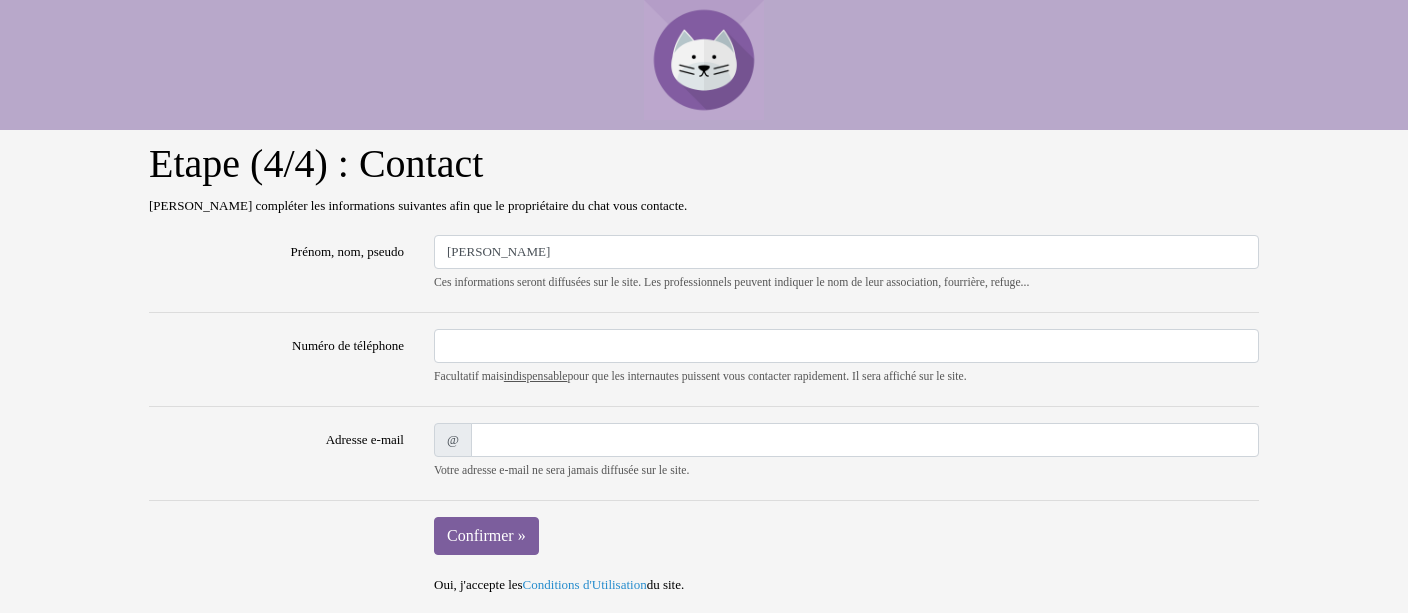 click on "Prénom, nom, pseudo" at bounding box center (276, 265) 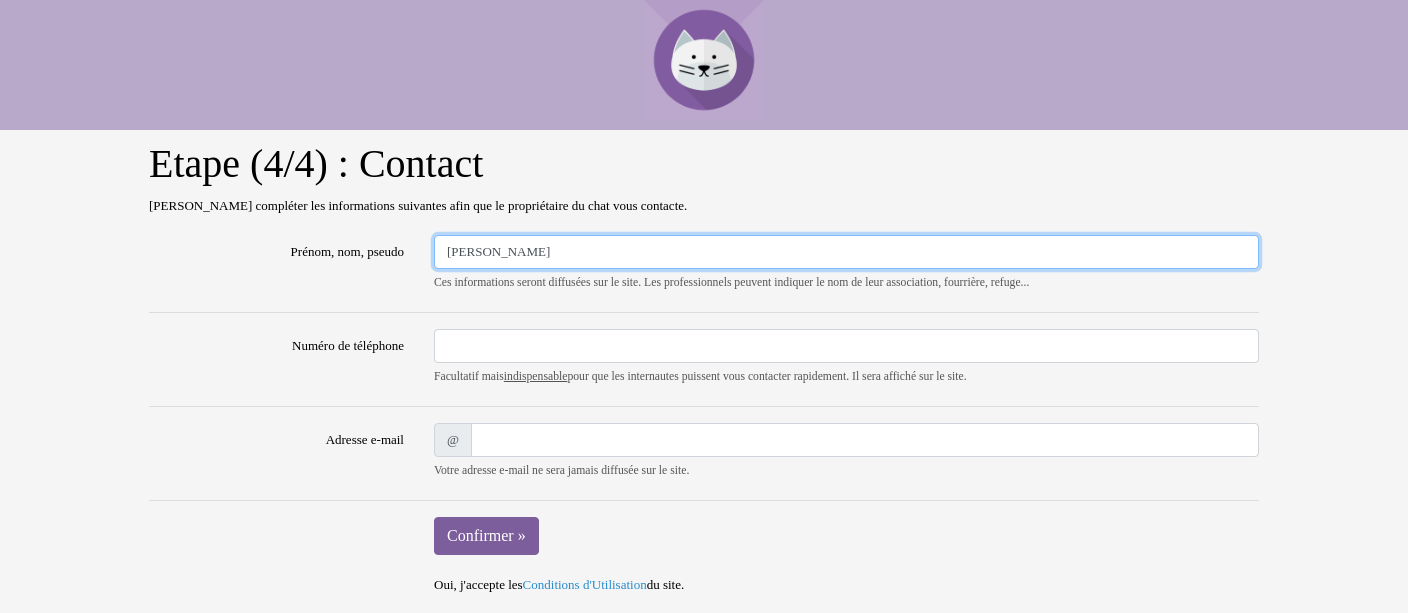click on "Pierre" at bounding box center [846, 252] 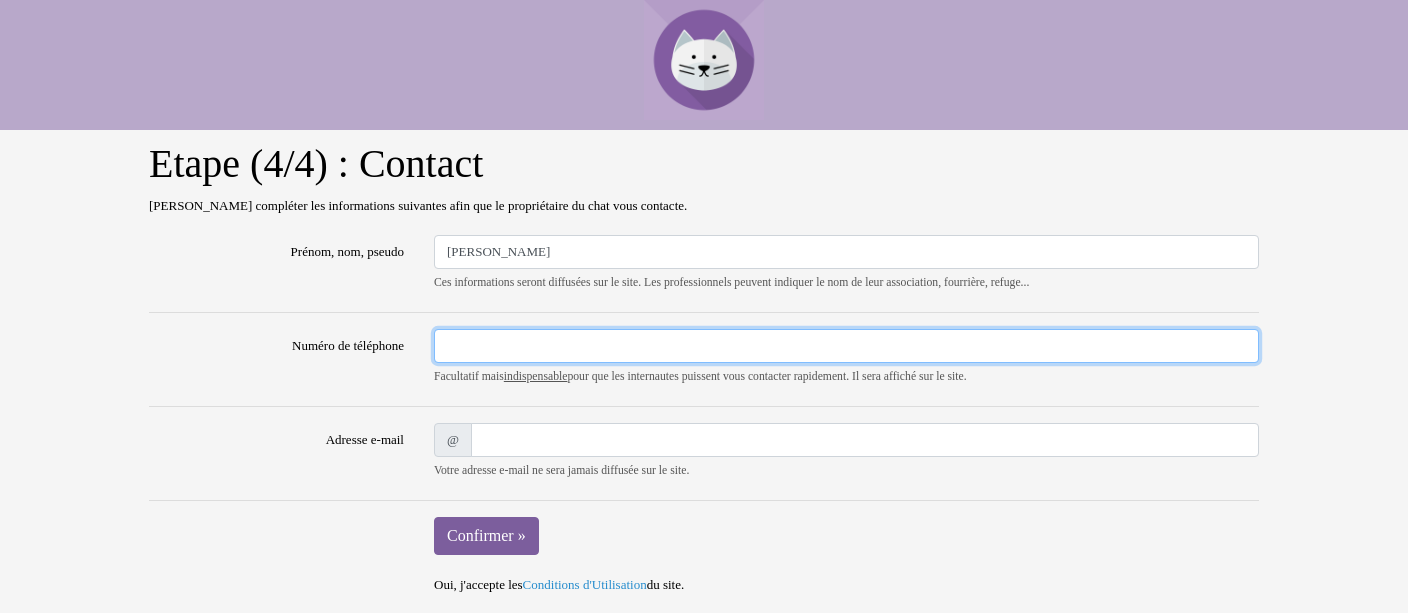 click on "Numéro de téléphone" at bounding box center (846, 346) 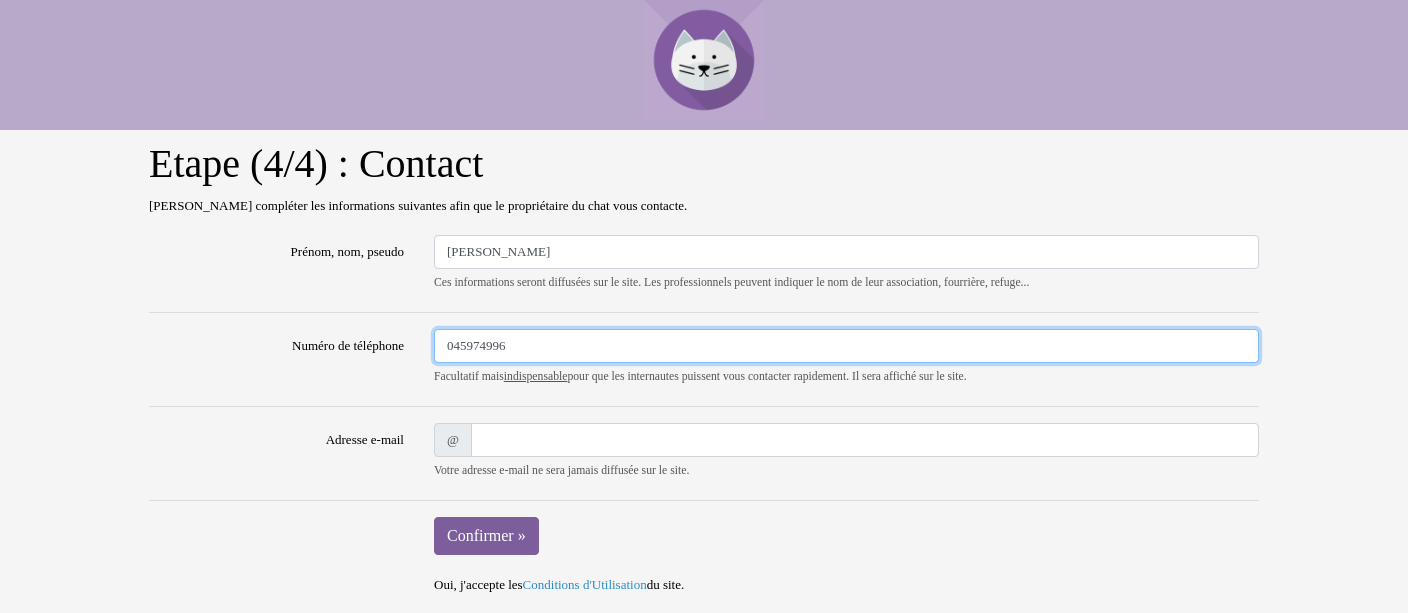 click on "045974996" at bounding box center (846, 346) 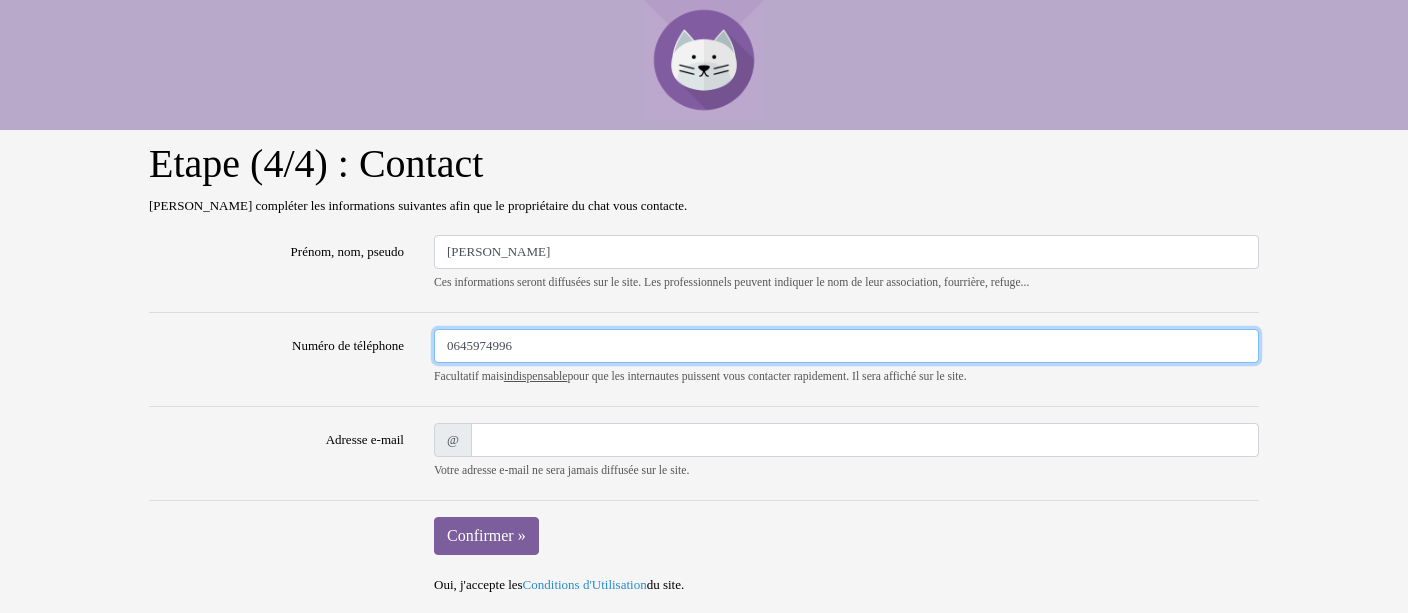 drag, startPoint x: 579, startPoint y: 345, endPoint x: 382, endPoint y: 338, distance: 197.12433 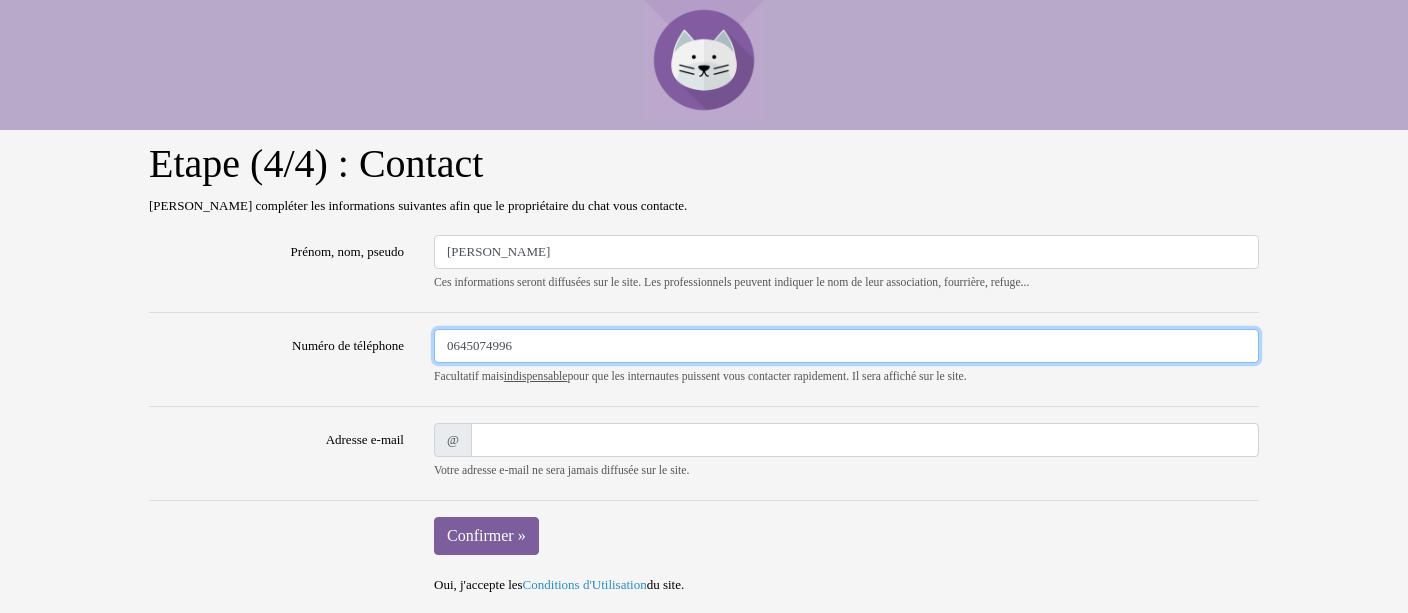 type on "0645074996" 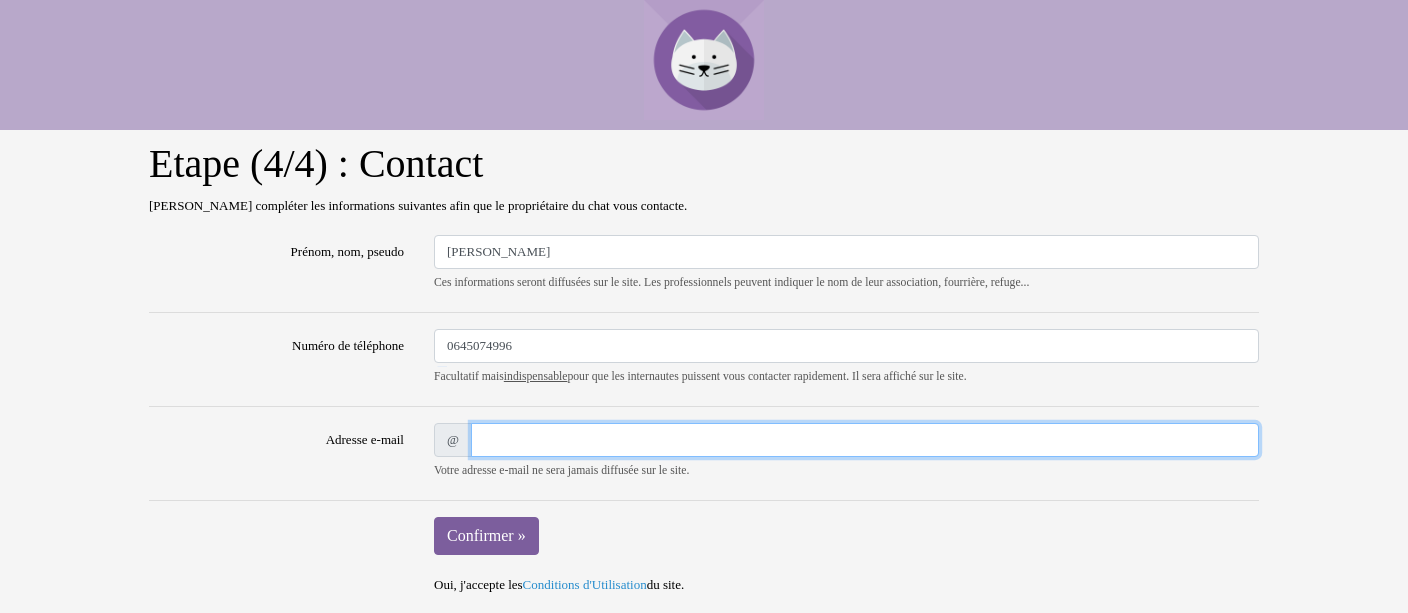 click on "Adresse e-mail" at bounding box center [865, 440] 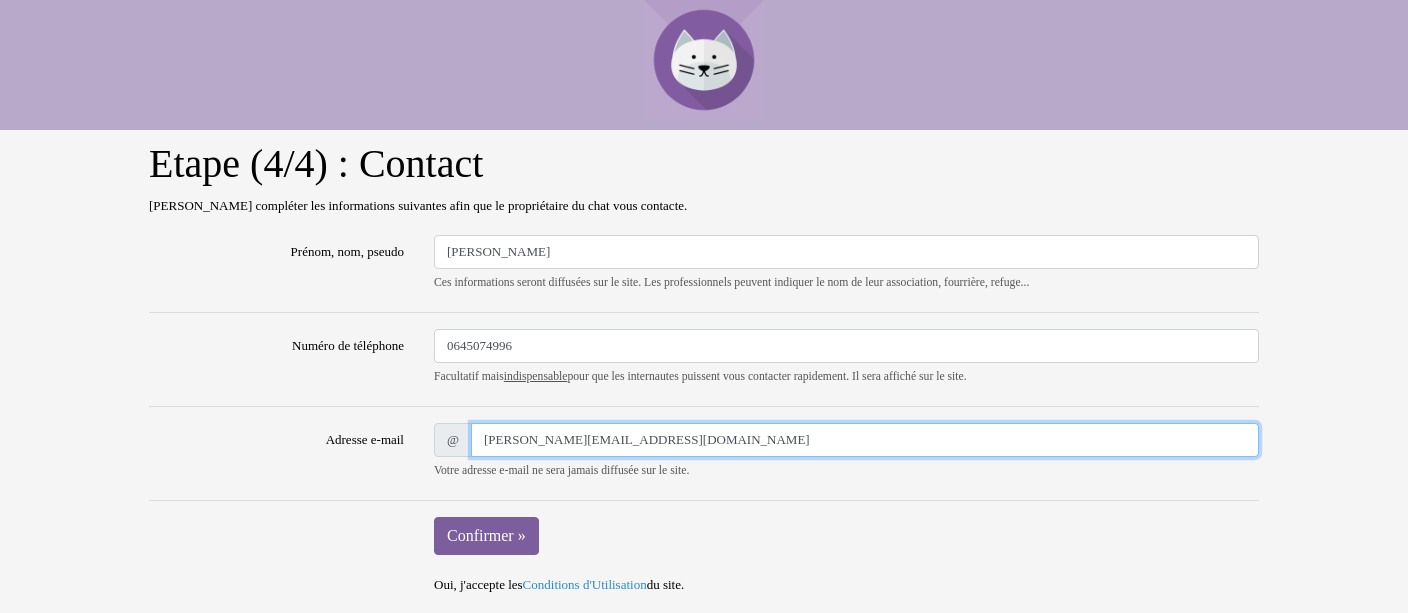 type on "pierre.chantome@orange.fr" 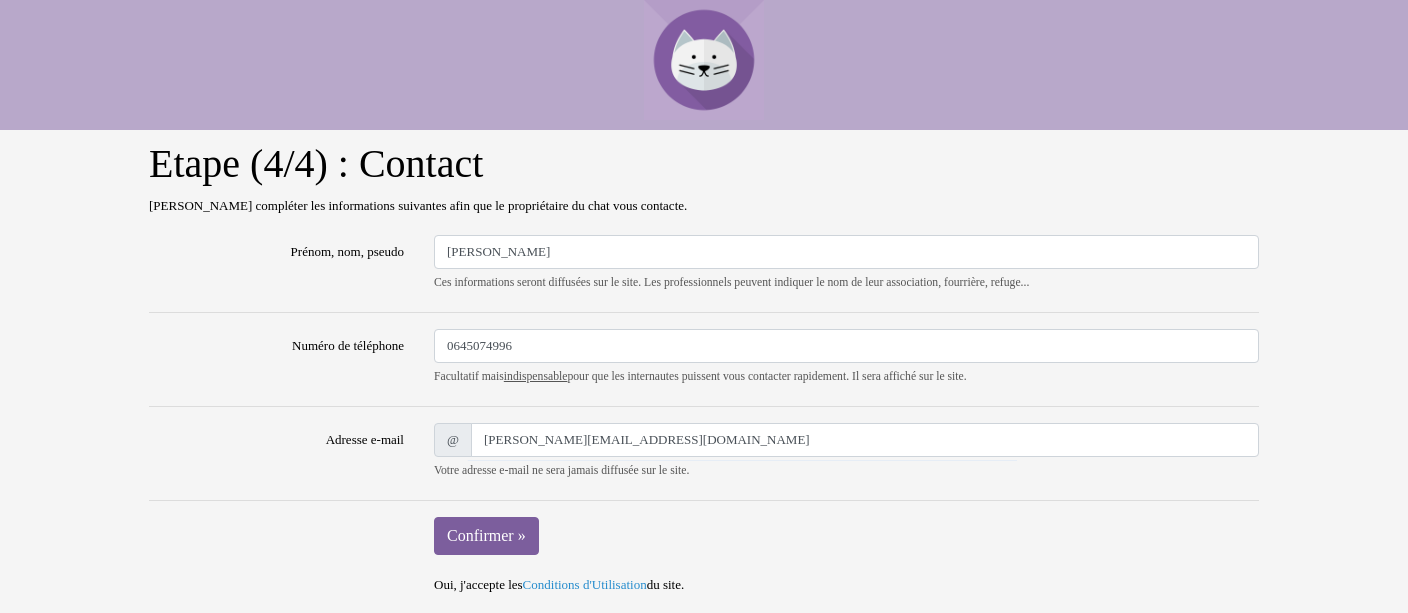 click on "Adresse e-mail" at bounding box center [276, 453] 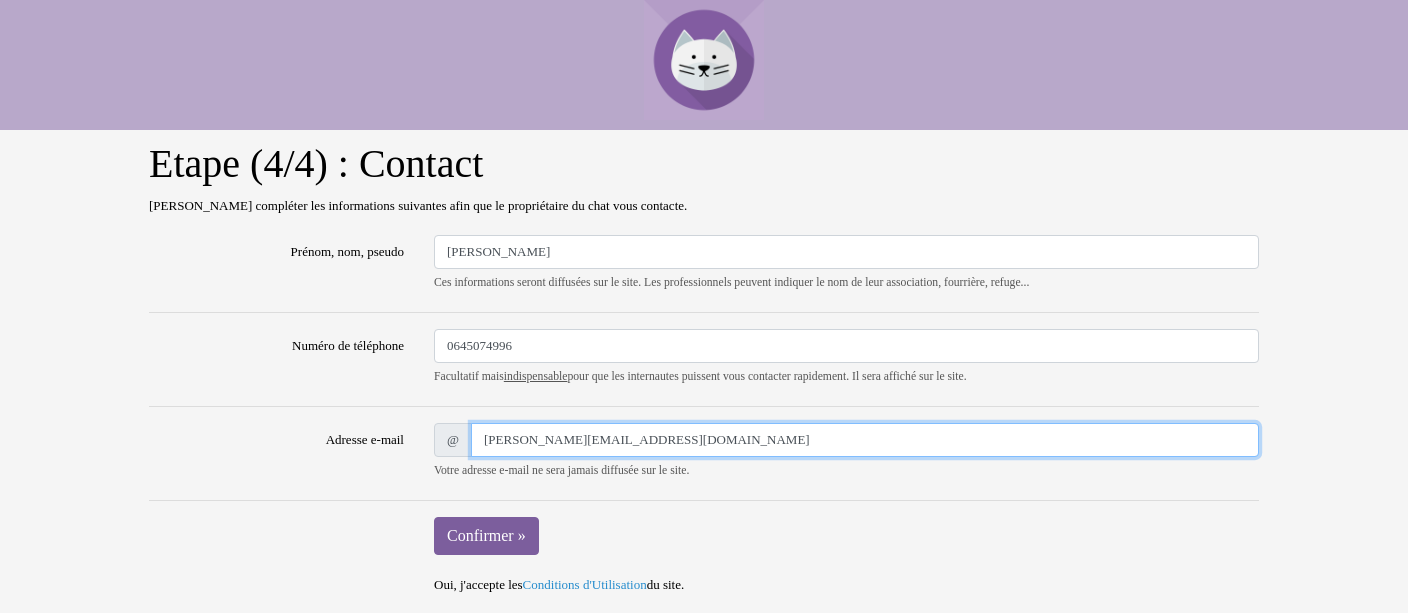 click on "pierre.chantome@orange.fr" at bounding box center (865, 440) 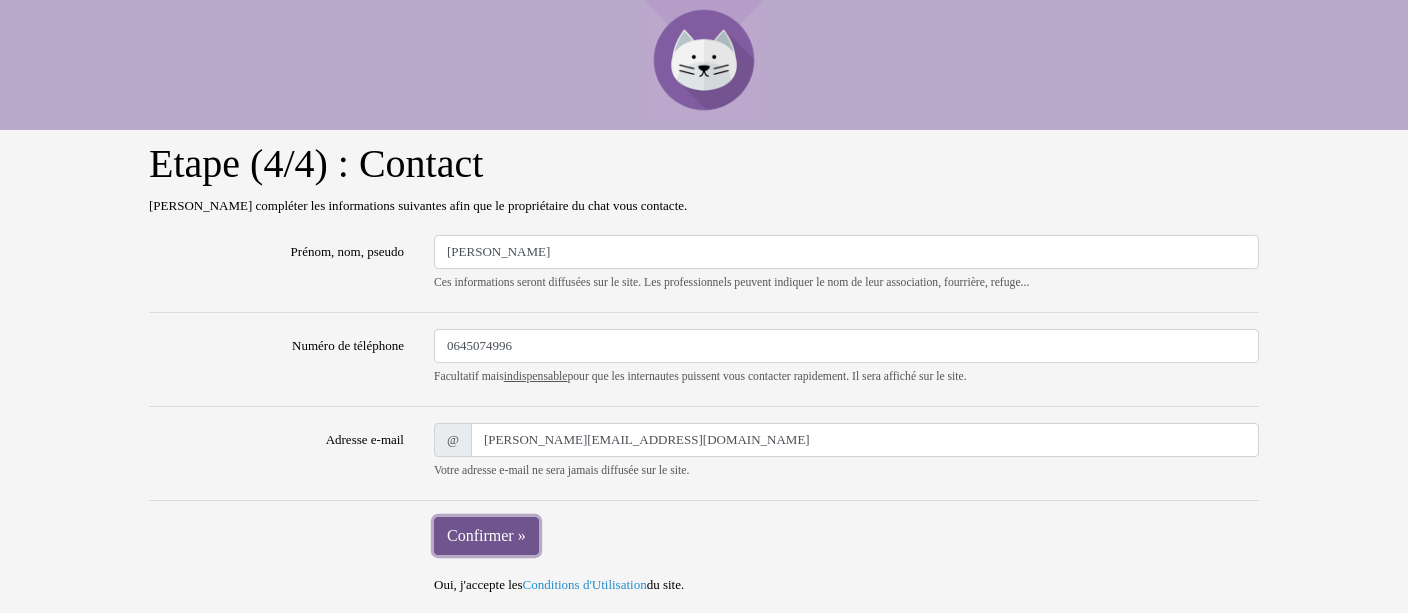 click on "Confirmer »" at bounding box center [486, 536] 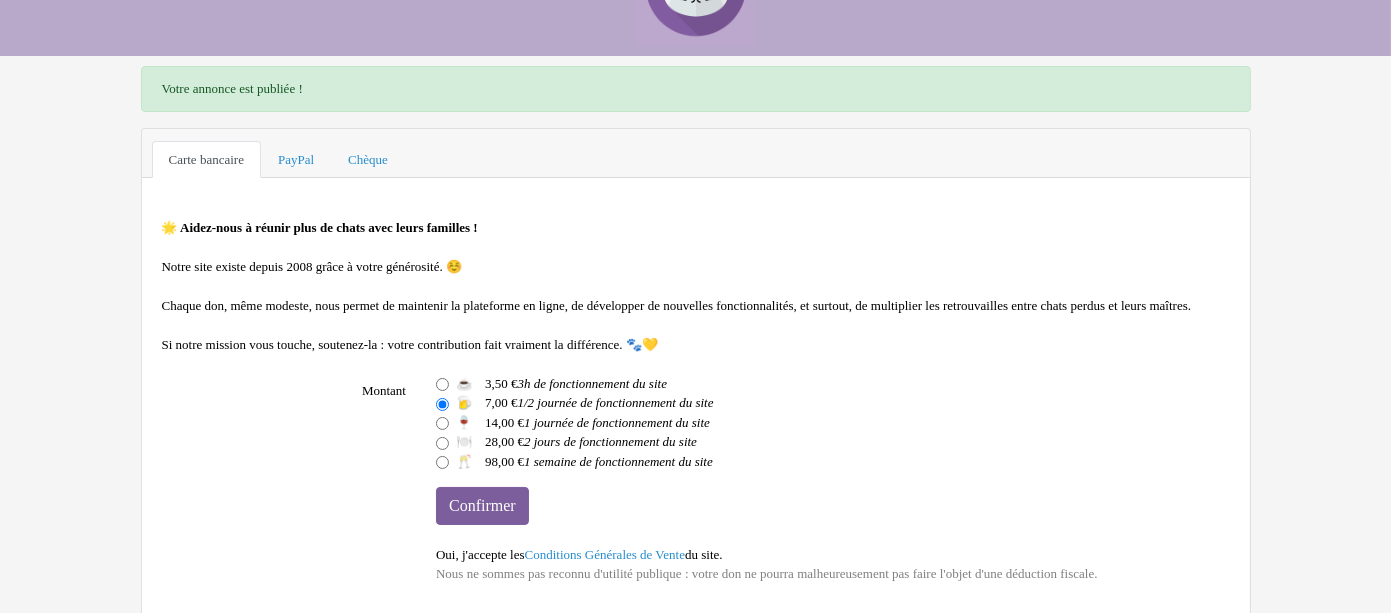 scroll, scrollTop: 118, scrollLeft: 0, axis: vertical 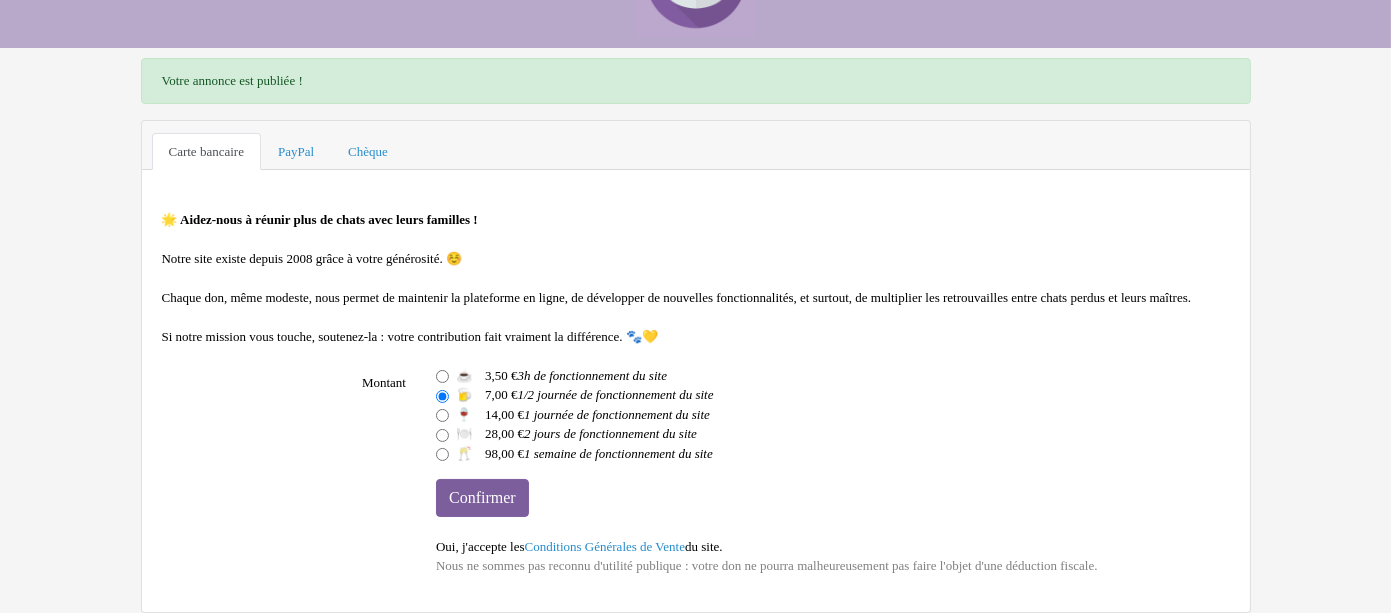 click at bounding box center (442, 376) 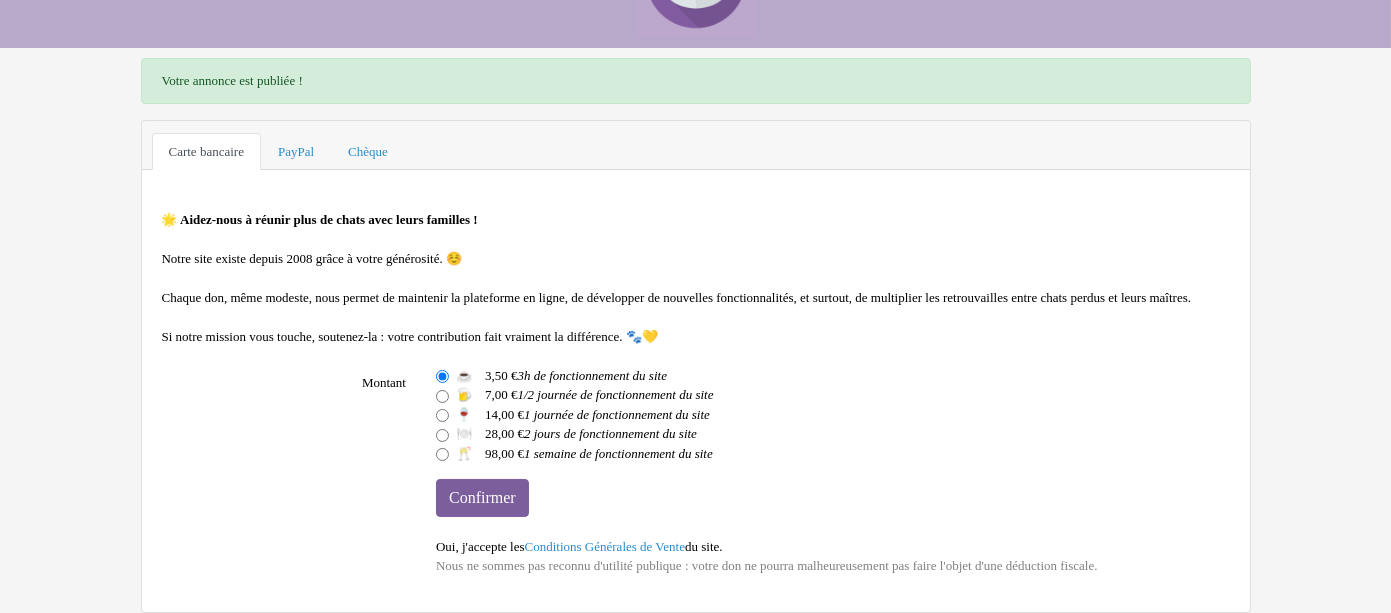 click on "🌟 Aidez-nous à réunir plus de chats avec leurs familles !
Notre site existe depuis 2008 grâce à votre générosité. ☺️
Chaque don, même modeste, nous permet de maintenir la plateforme en ligne, de développer de nouvelles fonctionnalités, et surtout, de multiplier les retrouvailles entre chats perdus et leurs maîtres.
Si notre mission vous touche, soutenez-la : votre contribution fait vraiment la différence. 🐾💛
Montant
☕️    3,50 €       3h de fonctionnement du site
Confirmer  du site." at bounding box center (696, 393) 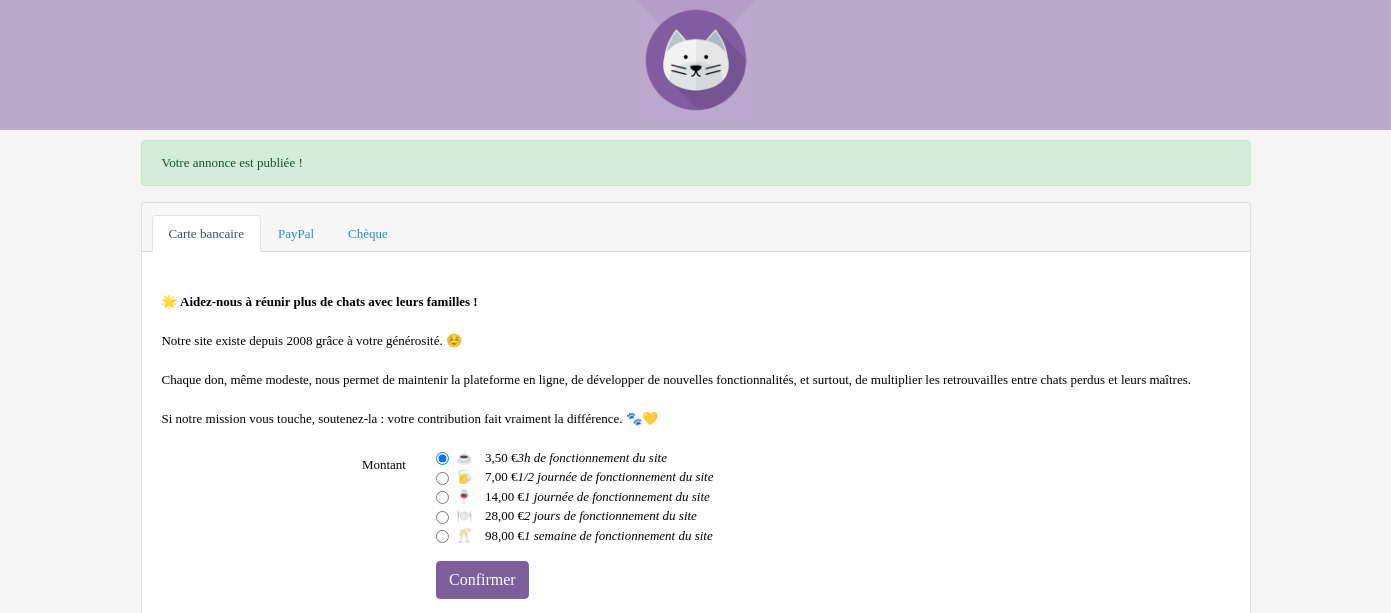 click at bounding box center [696, 60] 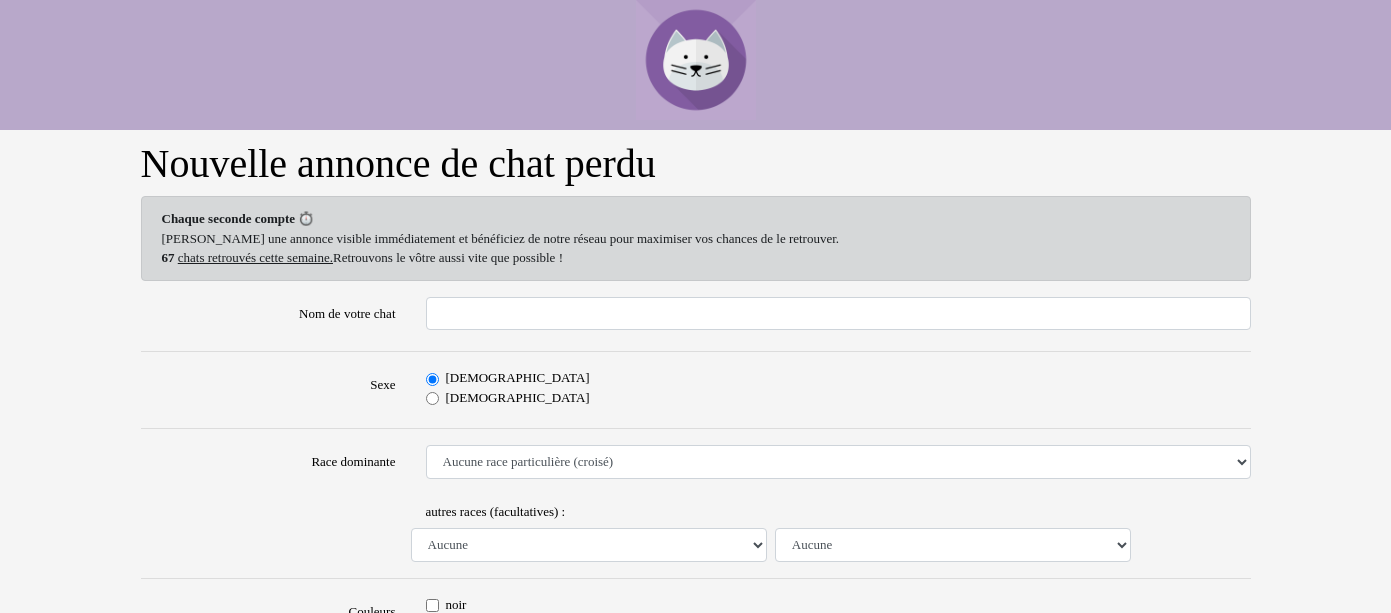 scroll, scrollTop: 0, scrollLeft: 0, axis: both 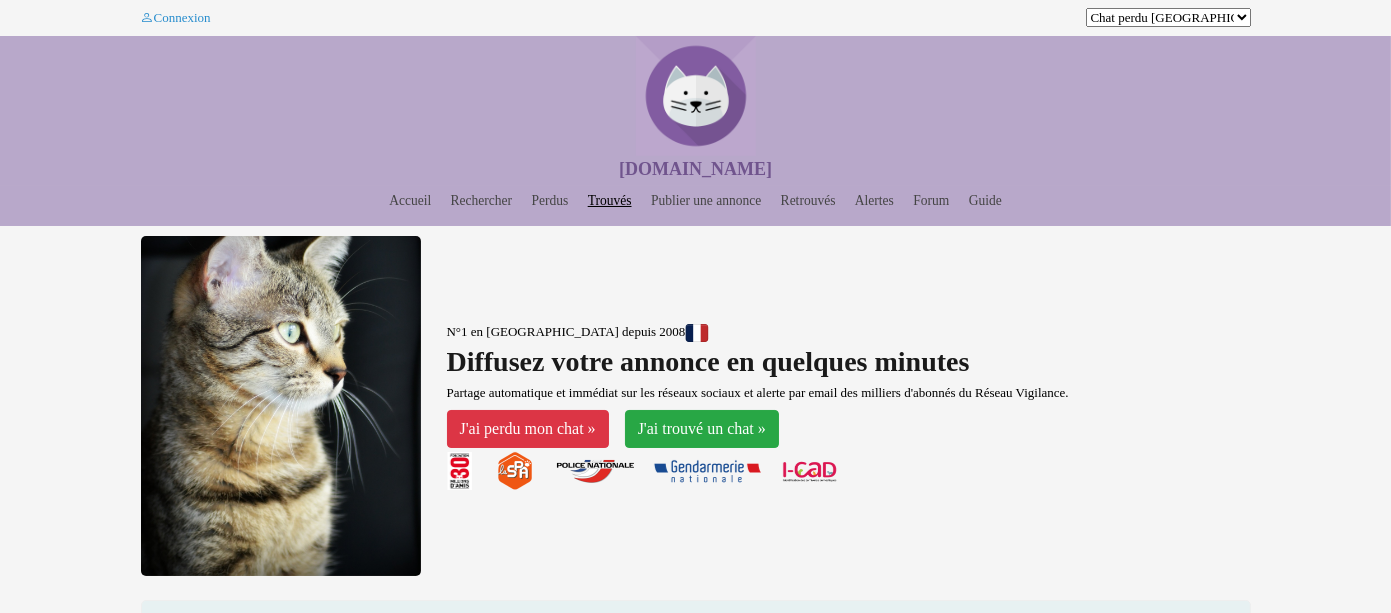 click on "Trouvés" at bounding box center [610, 200] 